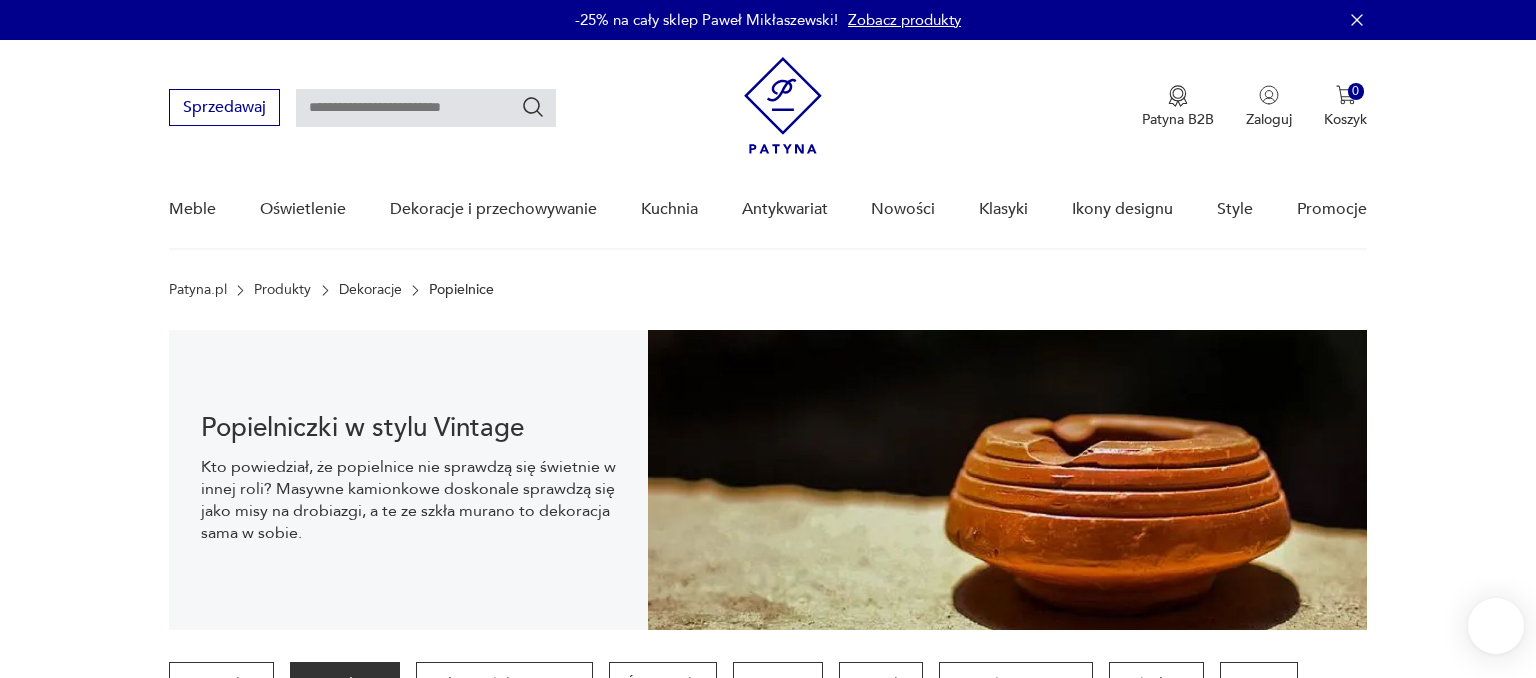 scroll, scrollTop: 29, scrollLeft: 0, axis: vertical 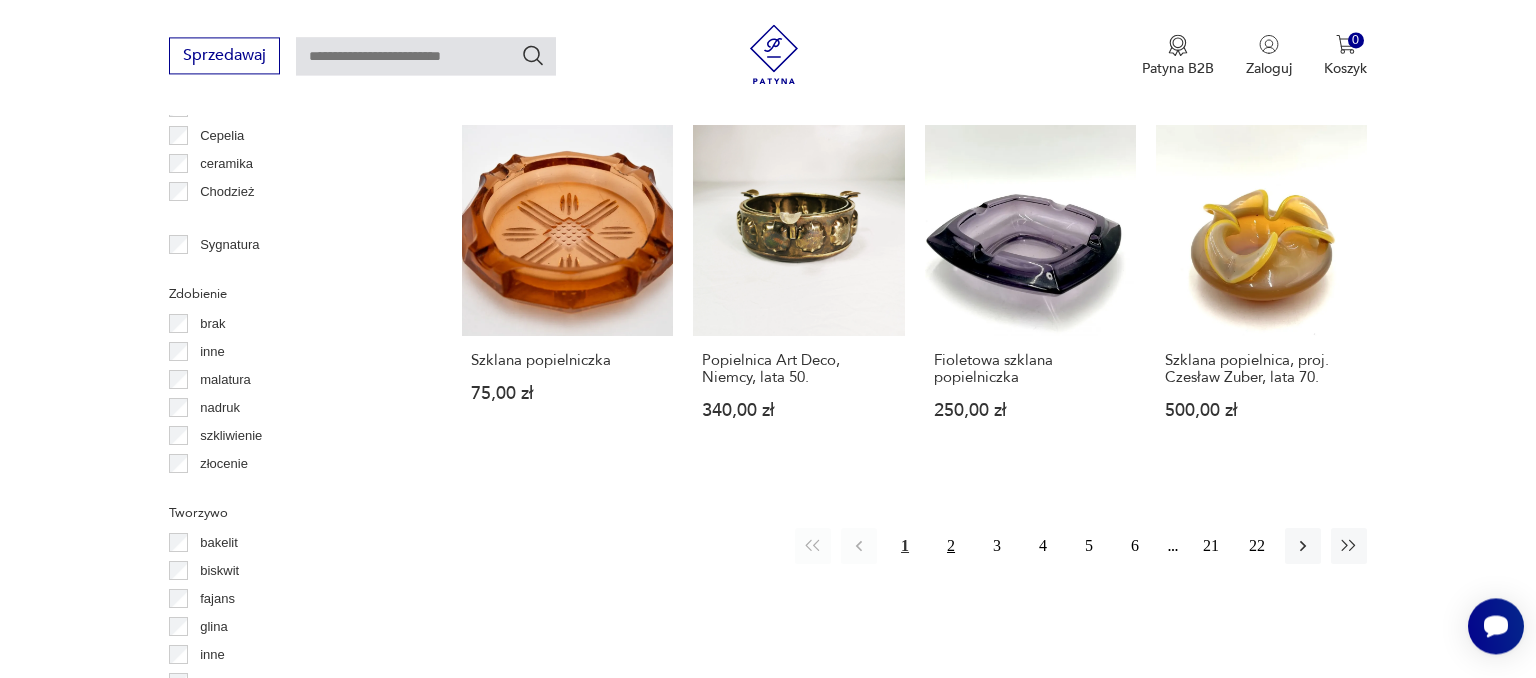 click on "2" at bounding box center (951, 546) 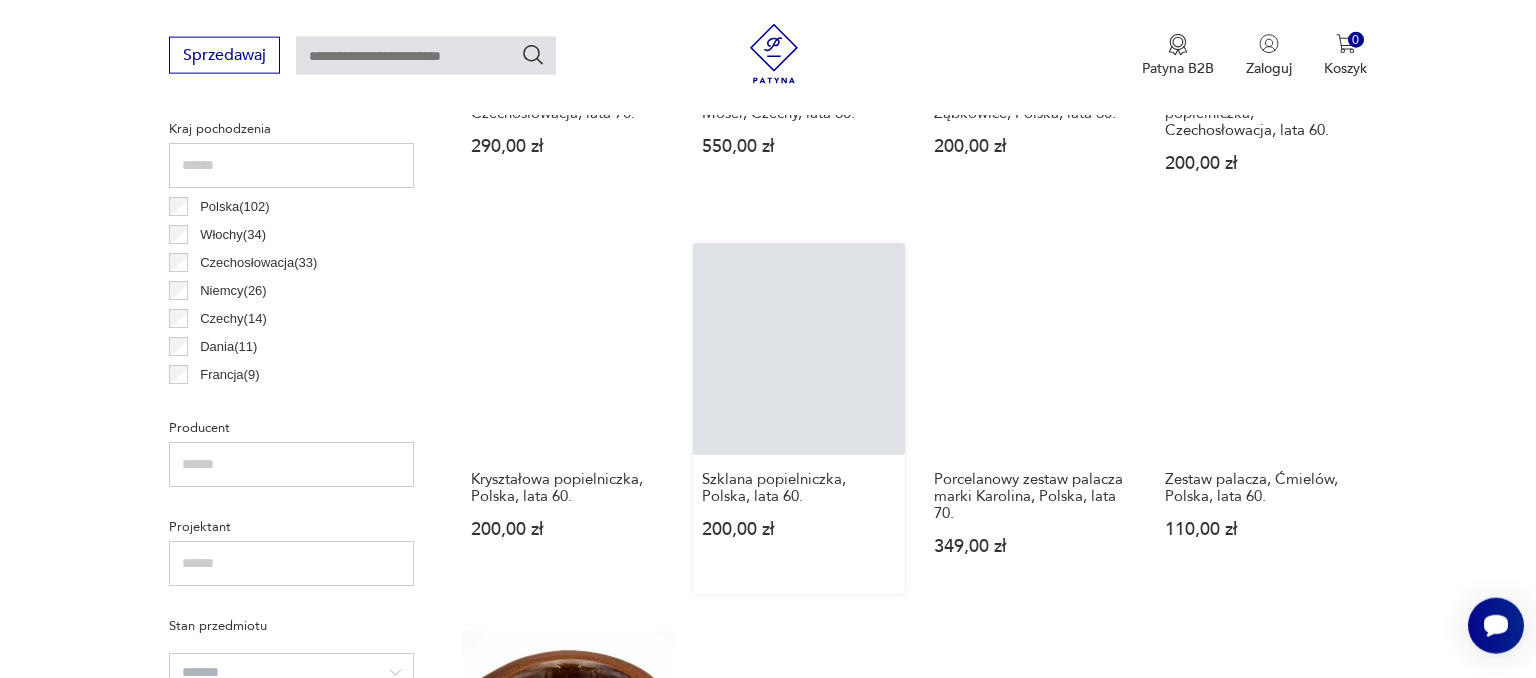 scroll, scrollTop: 1164, scrollLeft: 0, axis: vertical 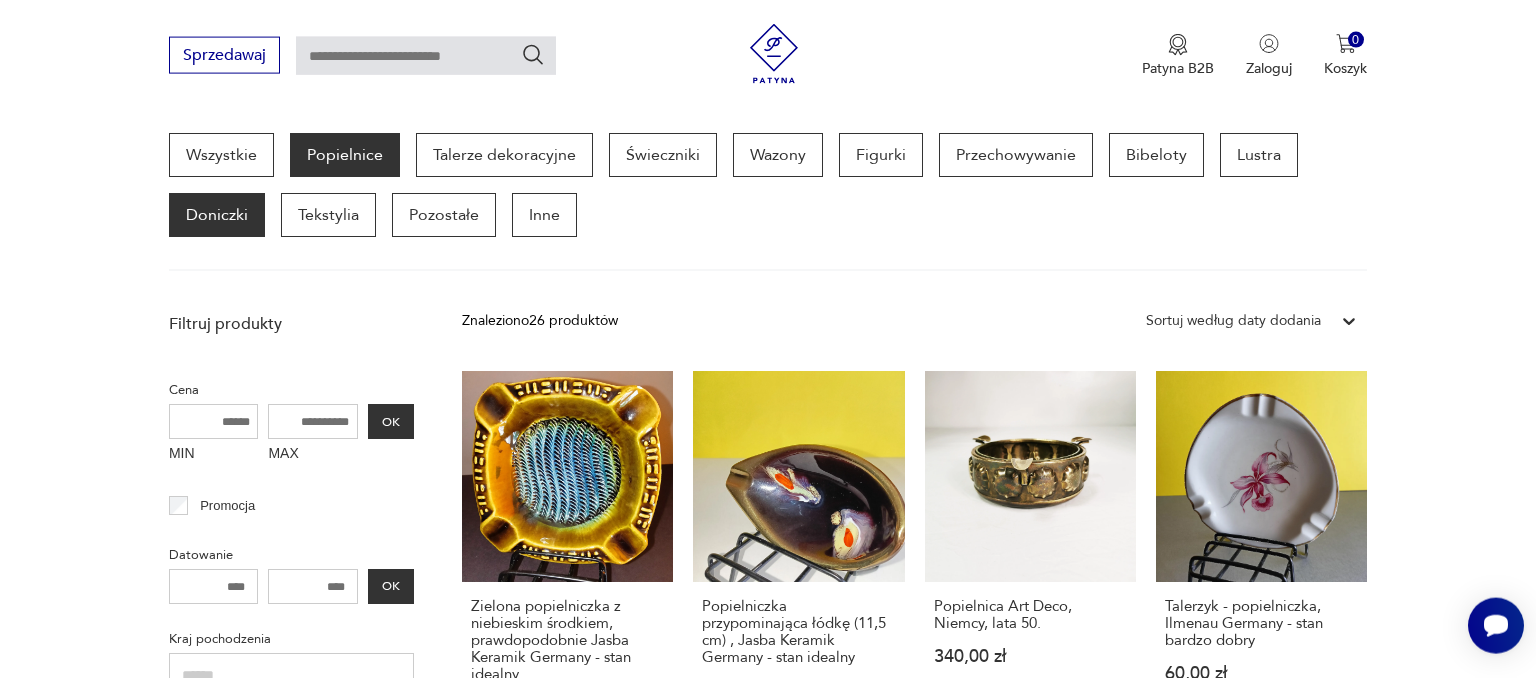 click on "Doniczki" at bounding box center (217, 215) 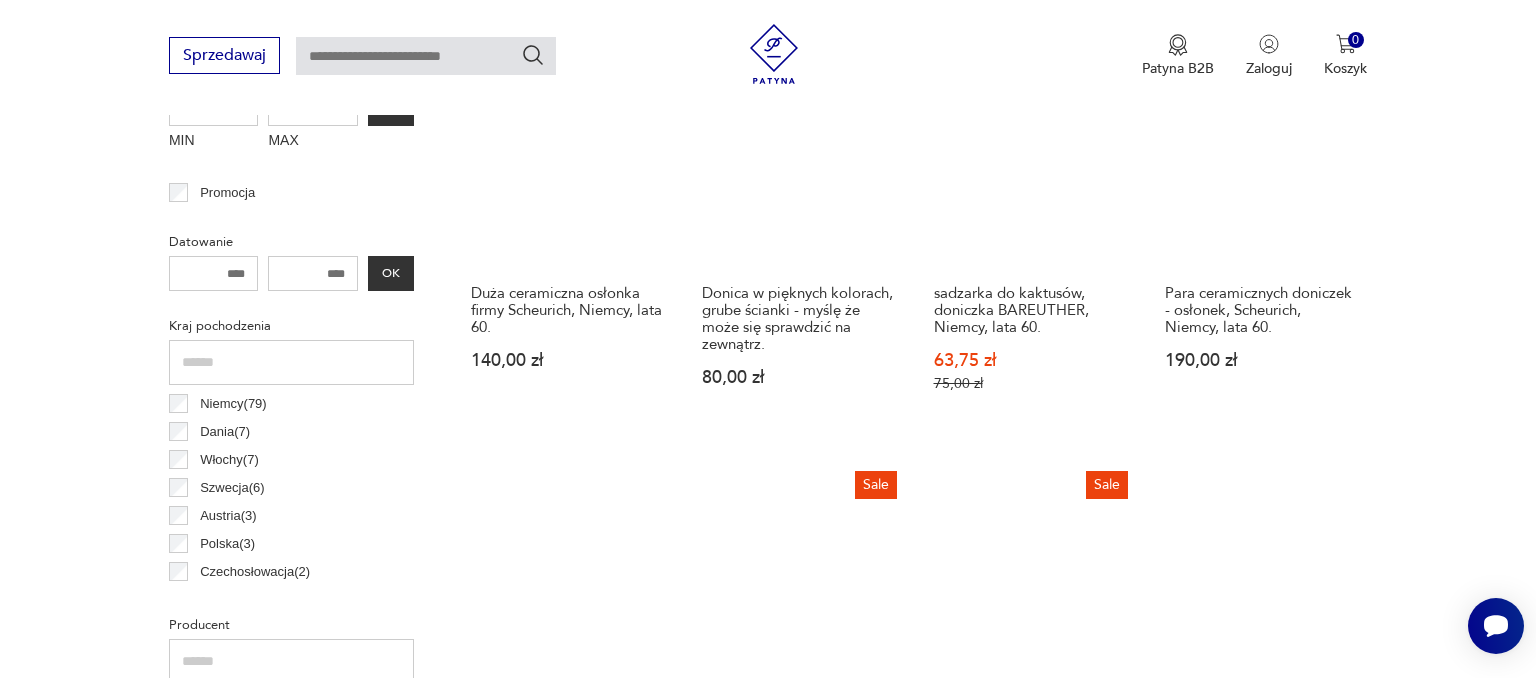 scroll, scrollTop: 847, scrollLeft: 0, axis: vertical 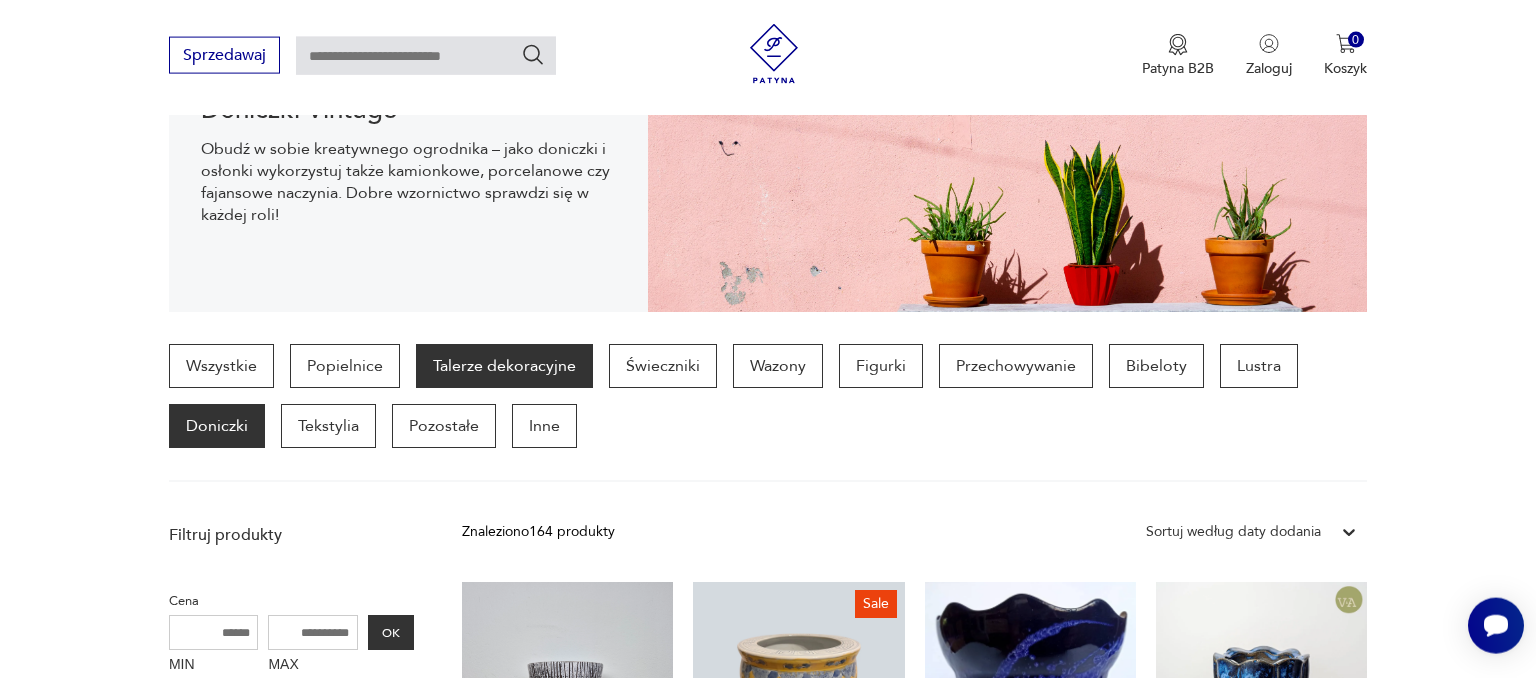 click on "Talerze dekoracyjne" at bounding box center (504, 366) 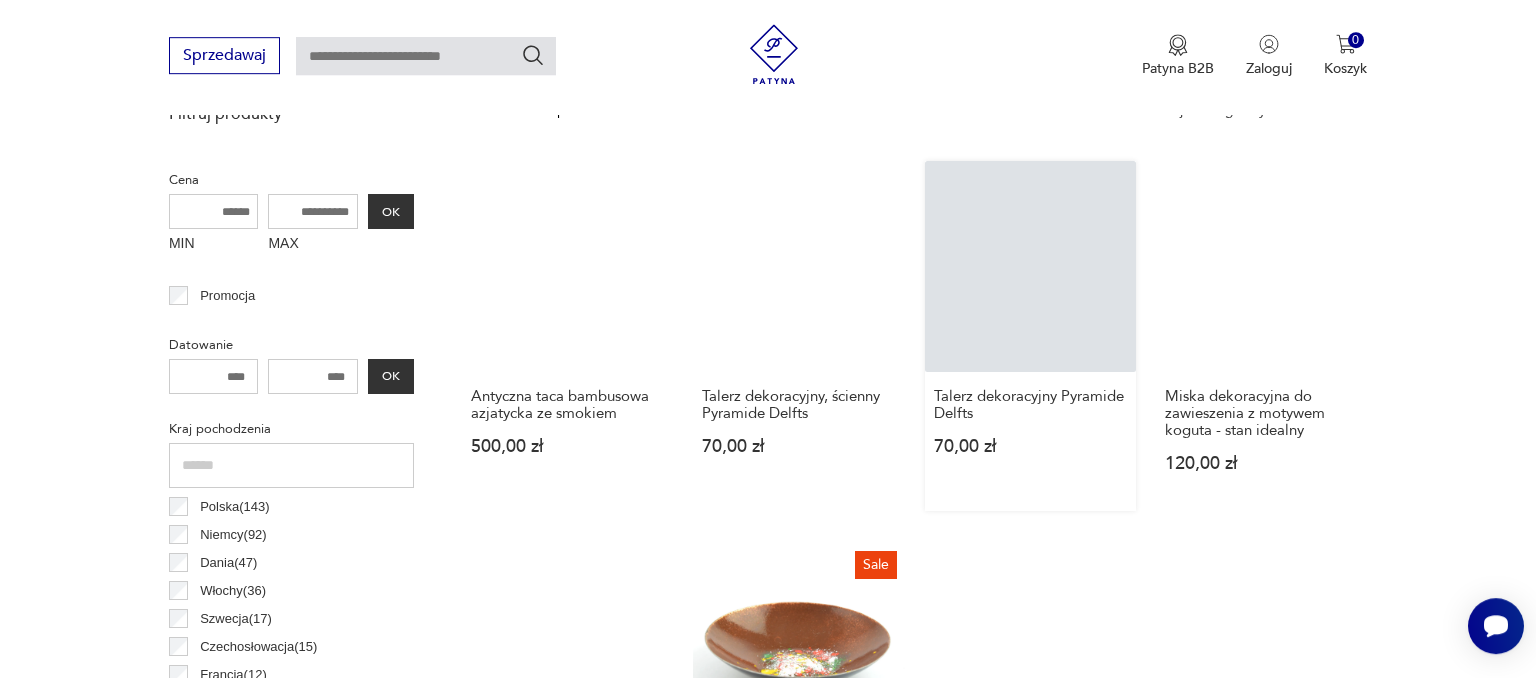 scroll, scrollTop: 741, scrollLeft: 0, axis: vertical 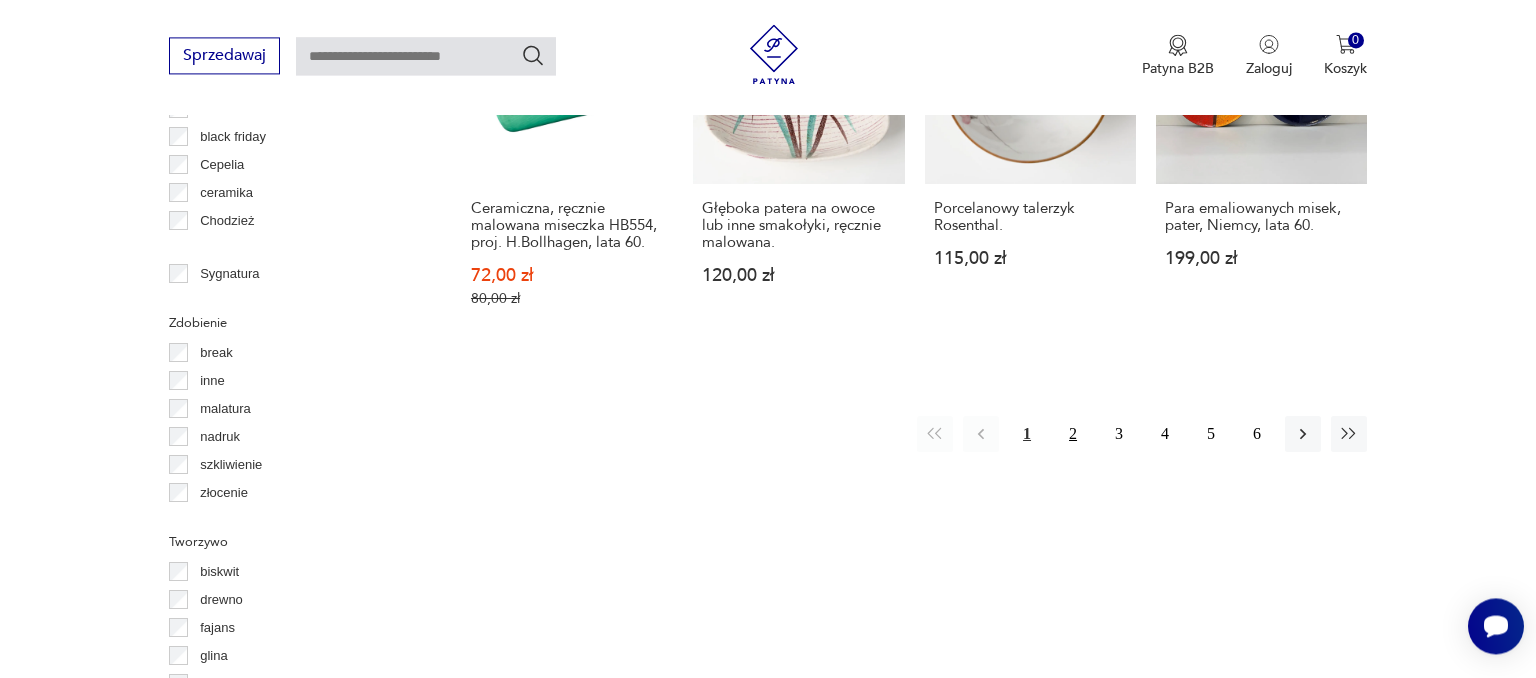 click on "2" at bounding box center [1073, 434] 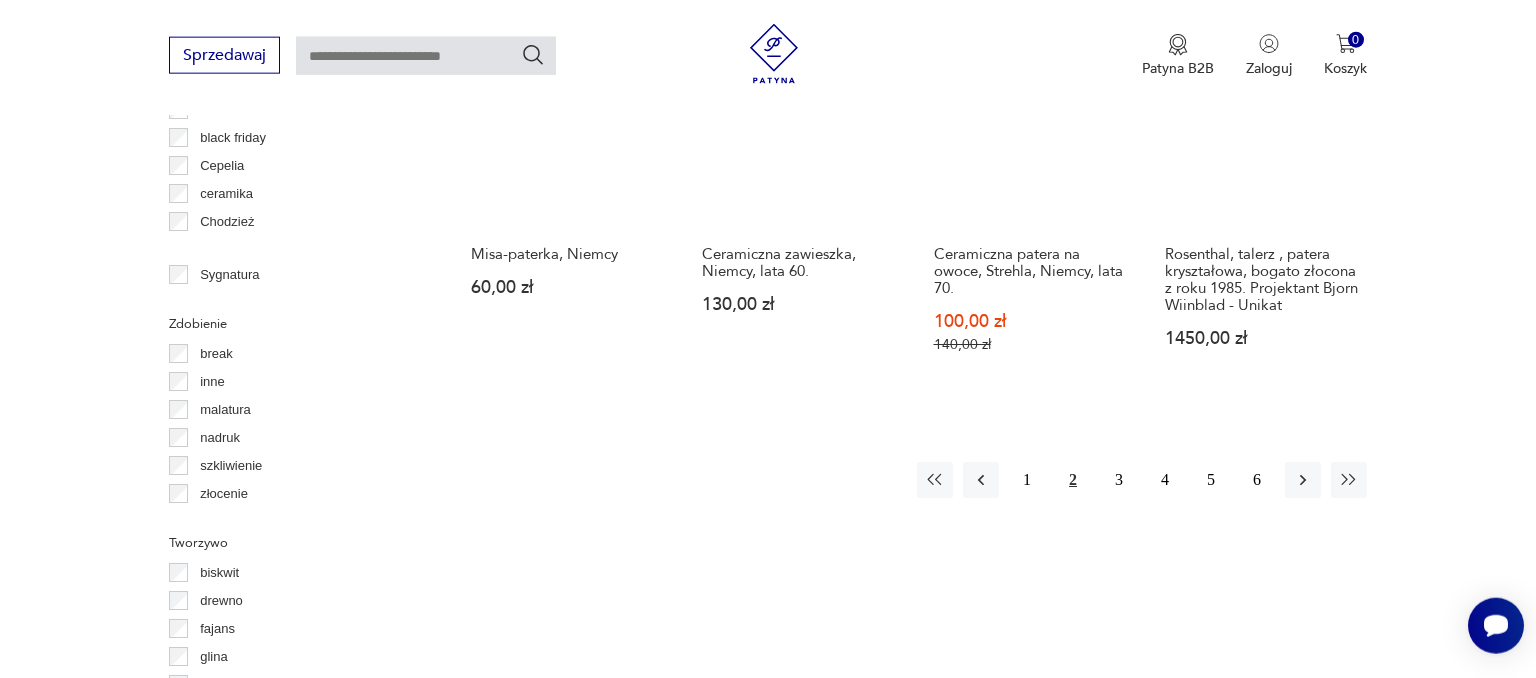 scroll, scrollTop: 2114, scrollLeft: 0, axis: vertical 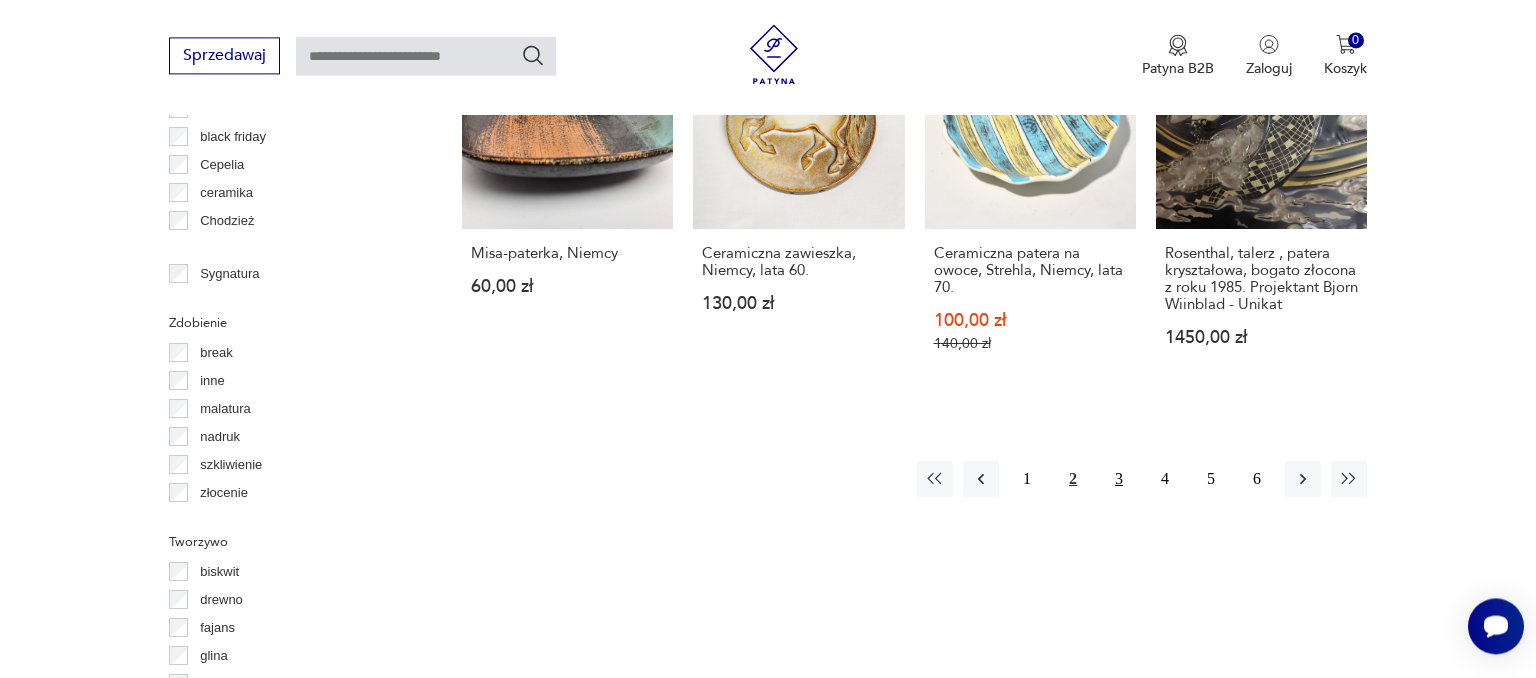 click on "3" at bounding box center [1119, 479] 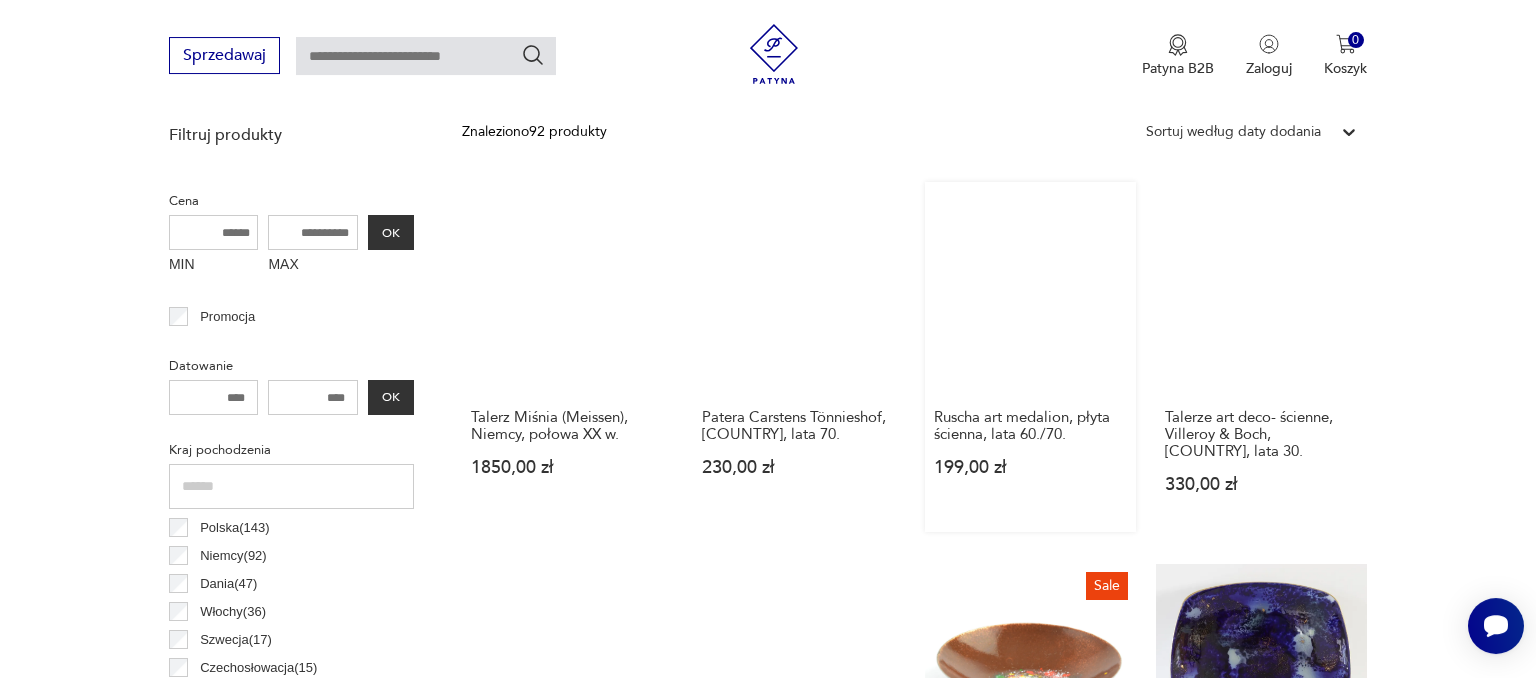 scroll, scrollTop: 741, scrollLeft: 0, axis: vertical 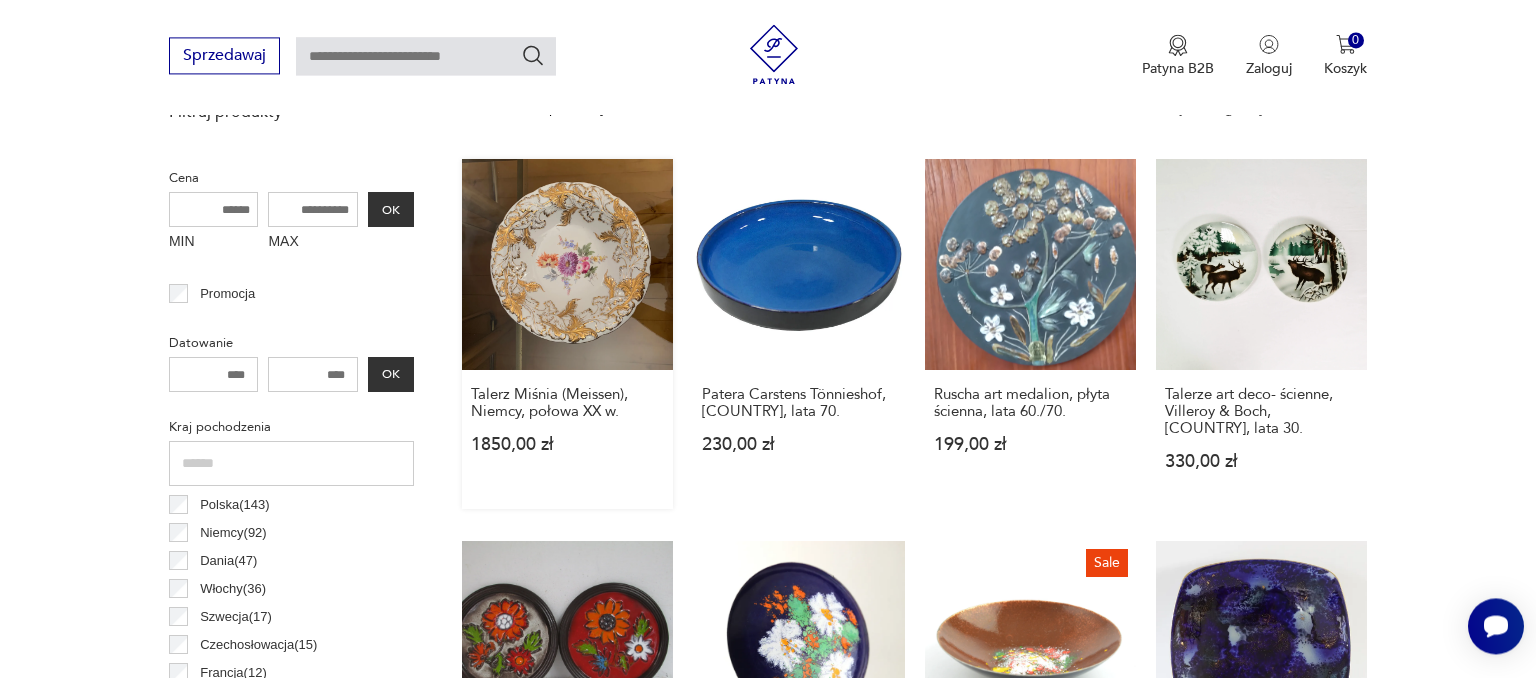 click on "Talerz Miśnia (Meissen), [COUNTRY], połowa XX w. 1850,00 zł" at bounding box center [567, 334] 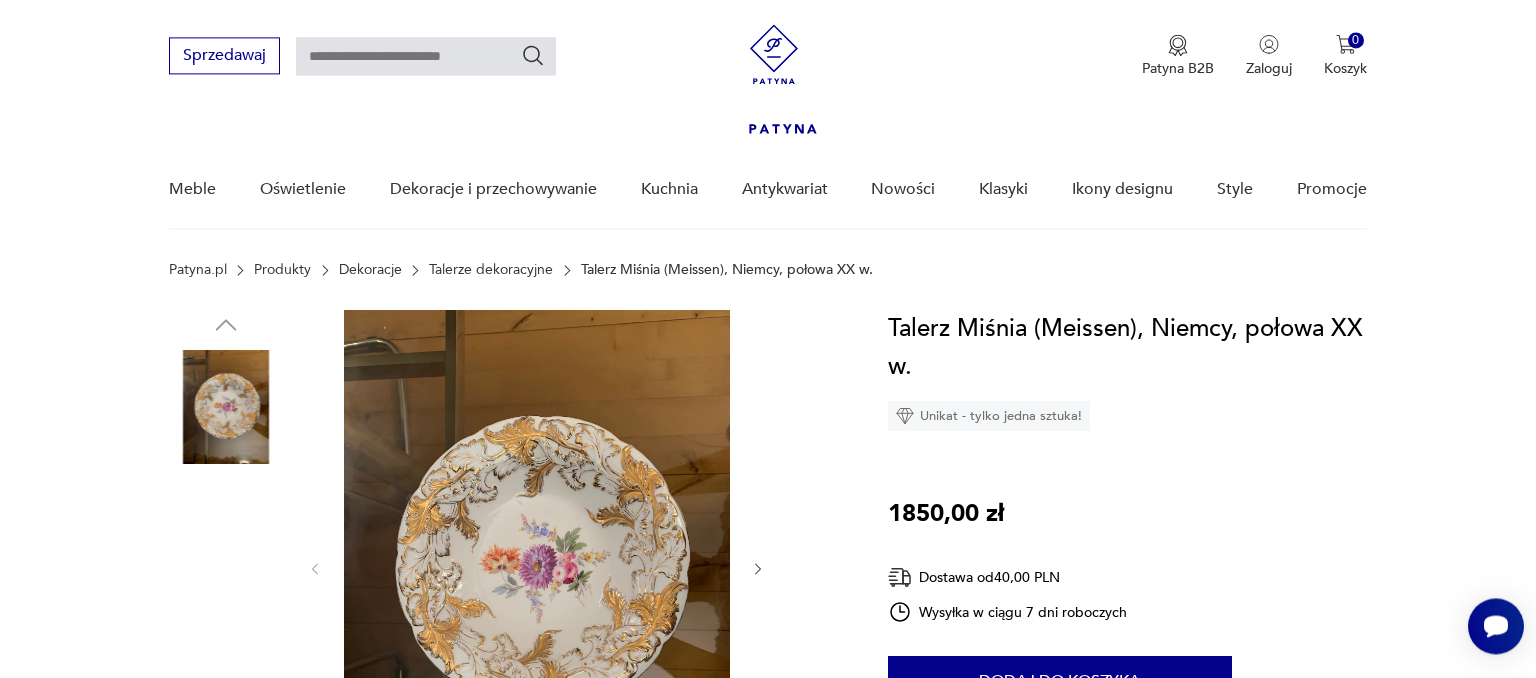 scroll, scrollTop: 0, scrollLeft: 0, axis: both 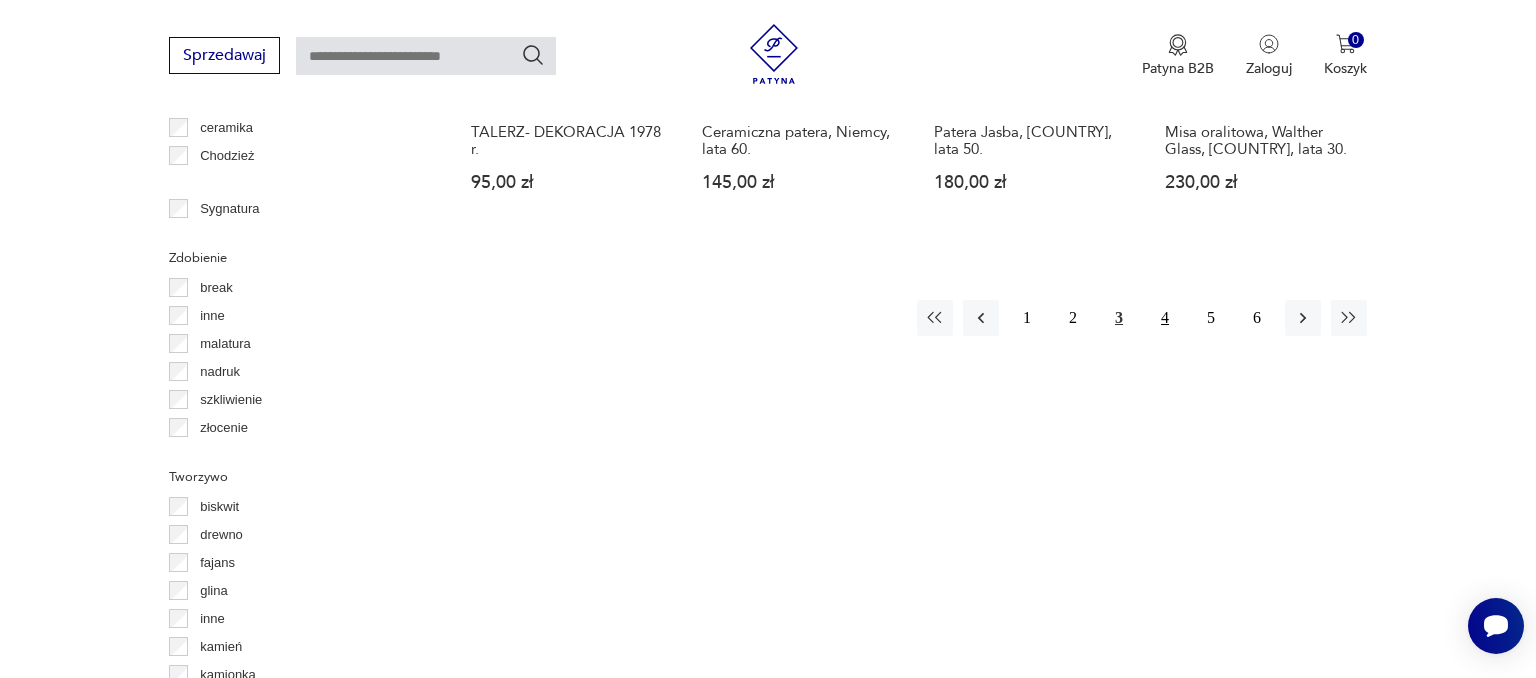 click on "4" at bounding box center [1165, 318] 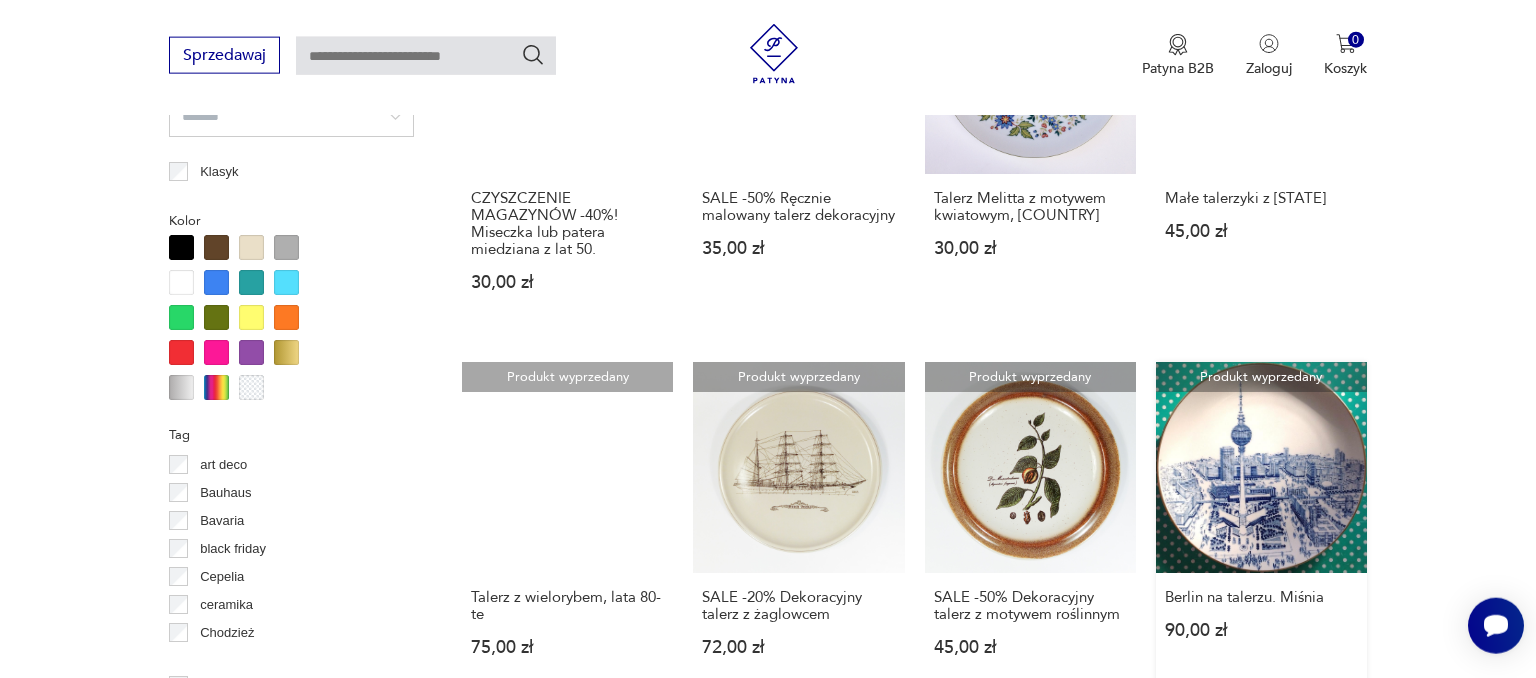 scroll, scrollTop: 1797, scrollLeft: 0, axis: vertical 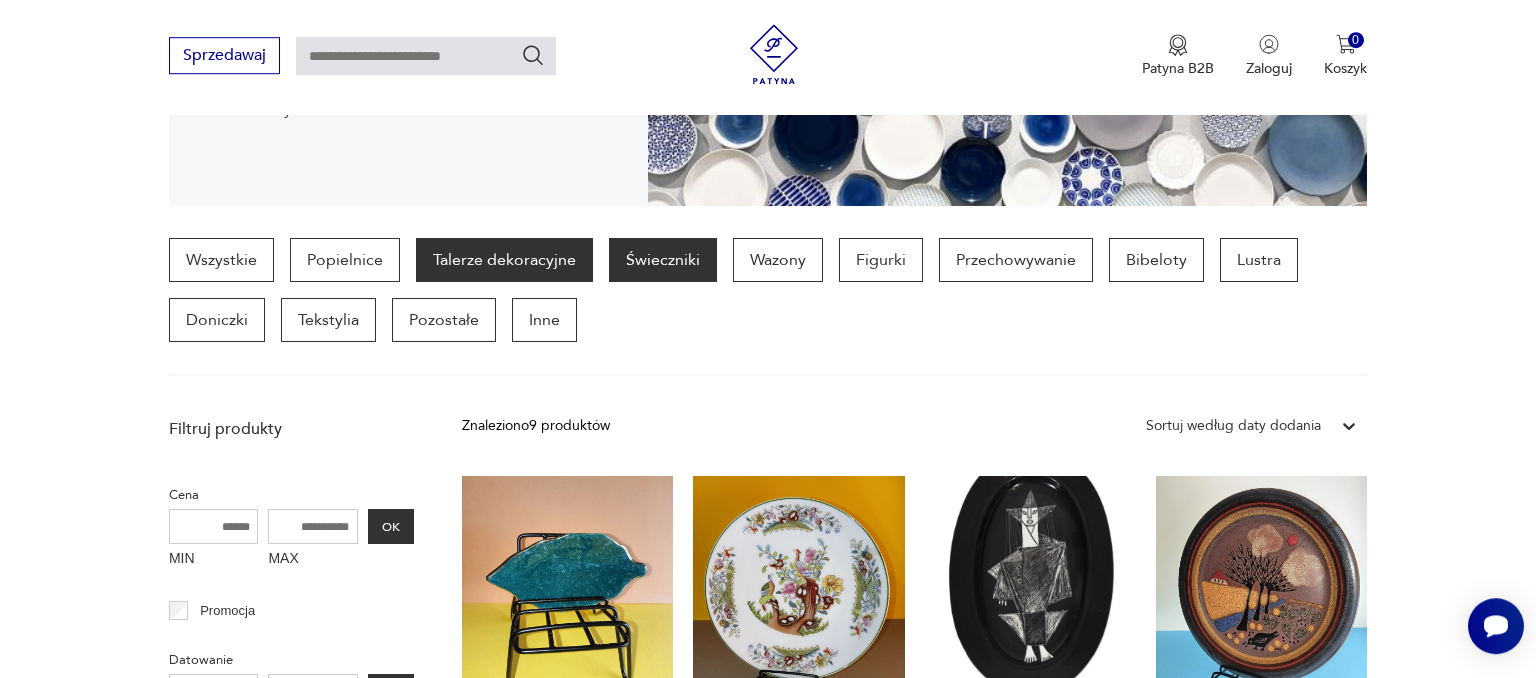 click on "Świeczniki" at bounding box center (663, 260) 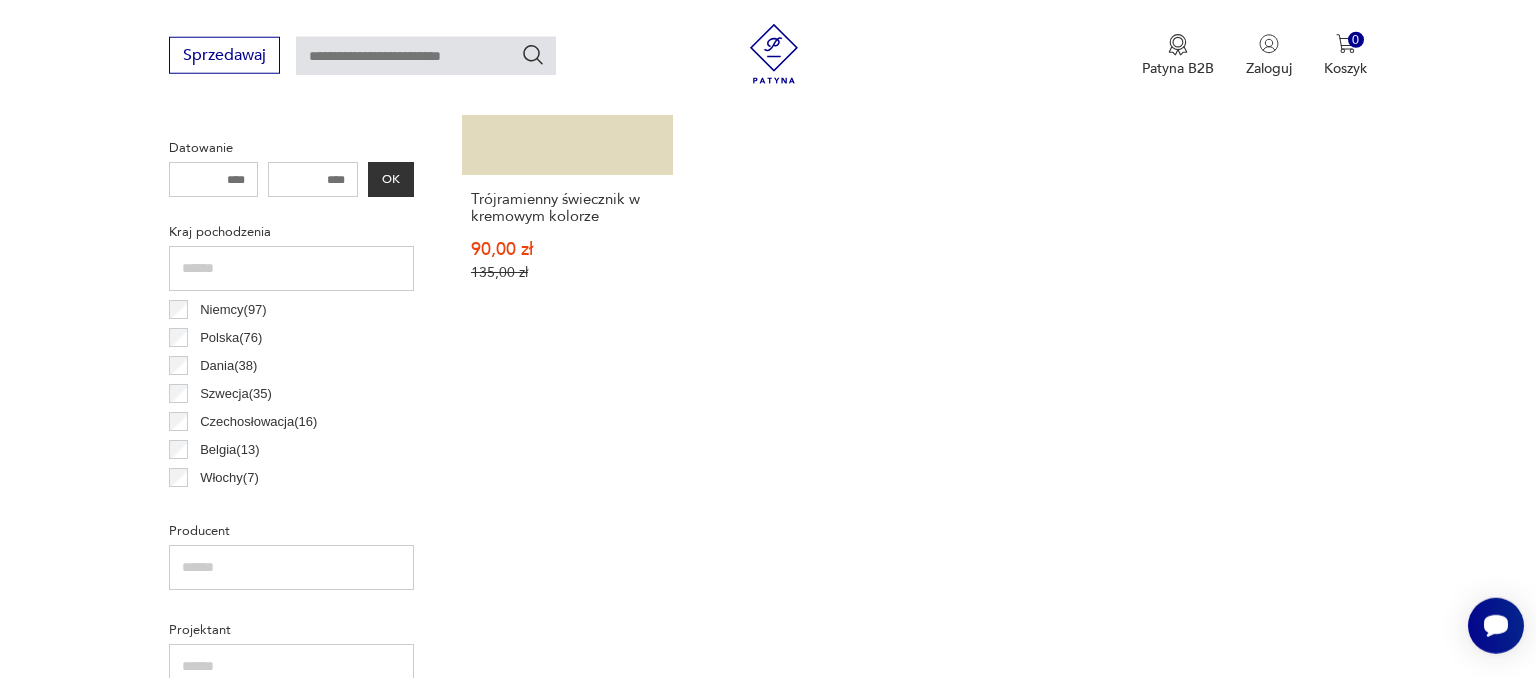 scroll, scrollTop: 952, scrollLeft: 0, axis: vertical 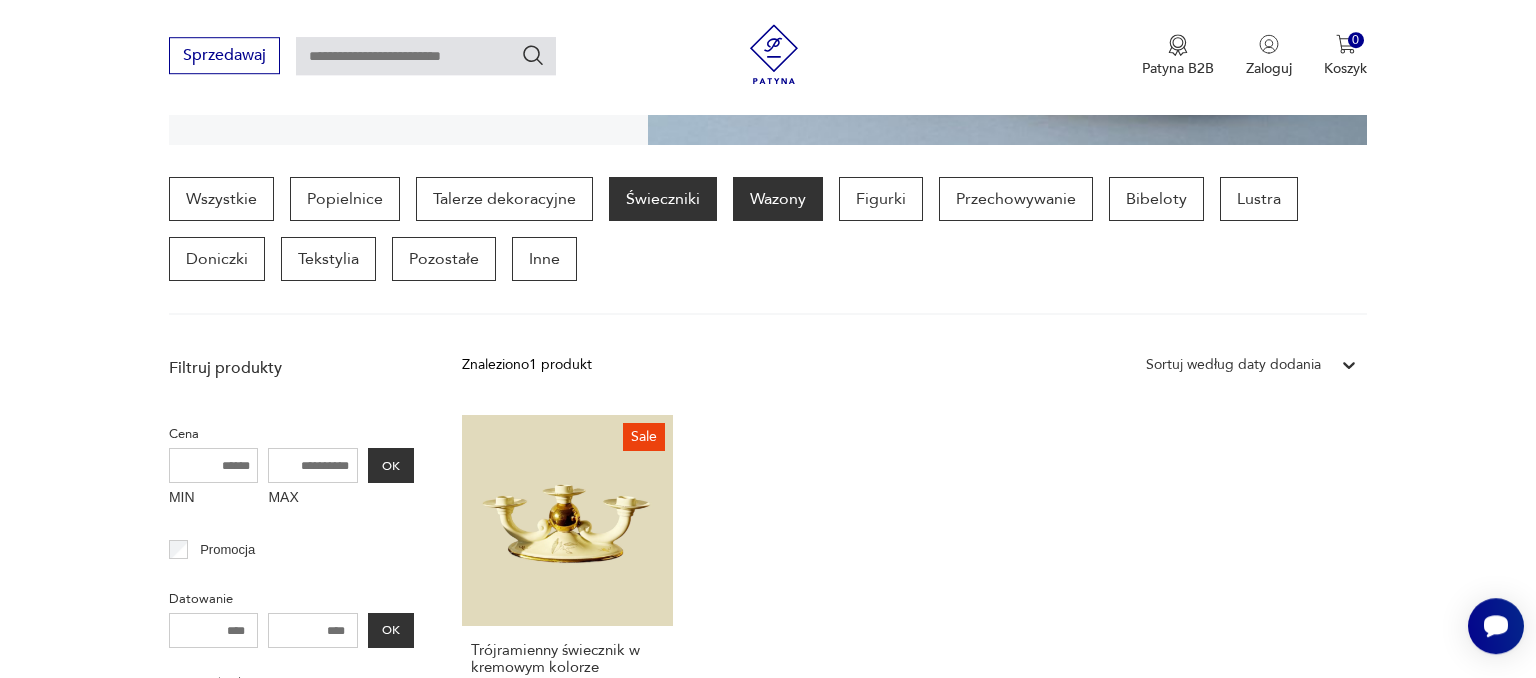click on "Wazony" at bounding box center [778, 199] 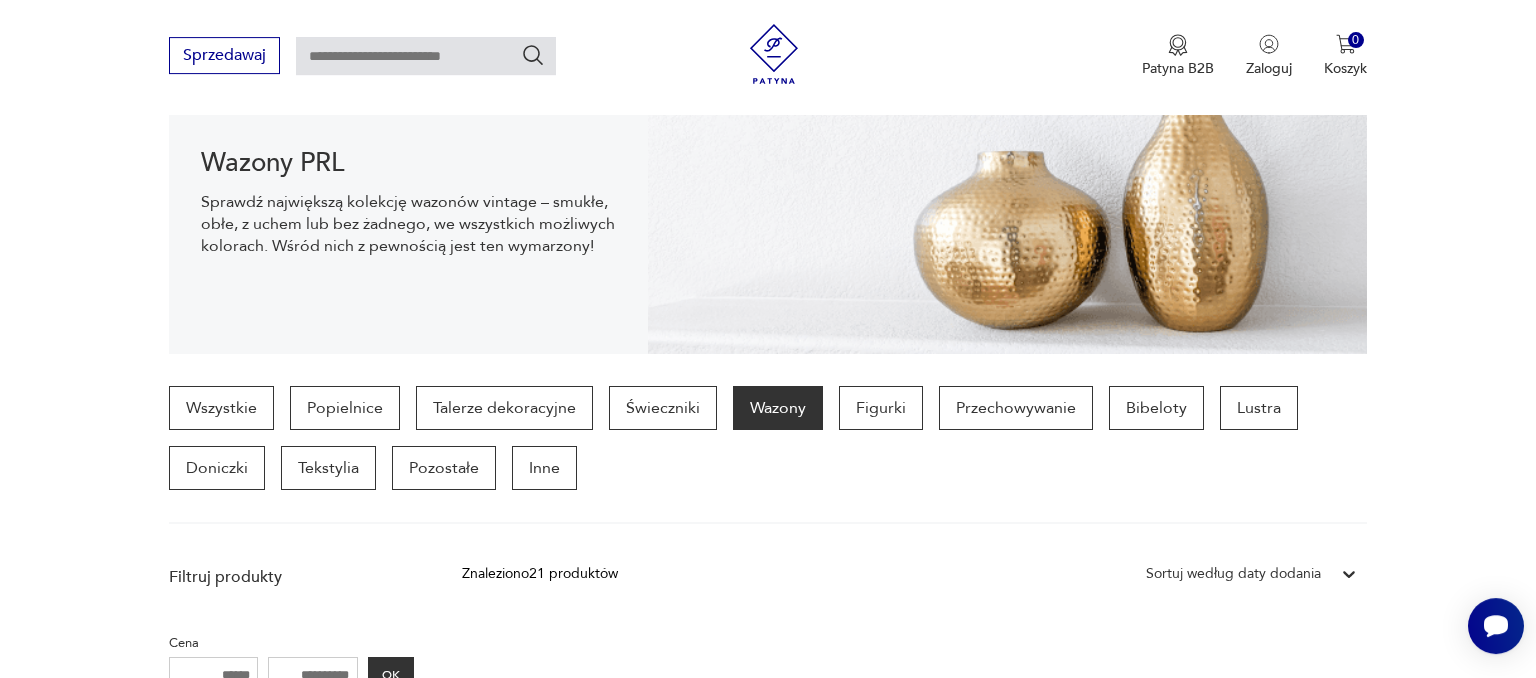 scroll, scrollTop: 422, scrollLeft: 0, axis: vertical 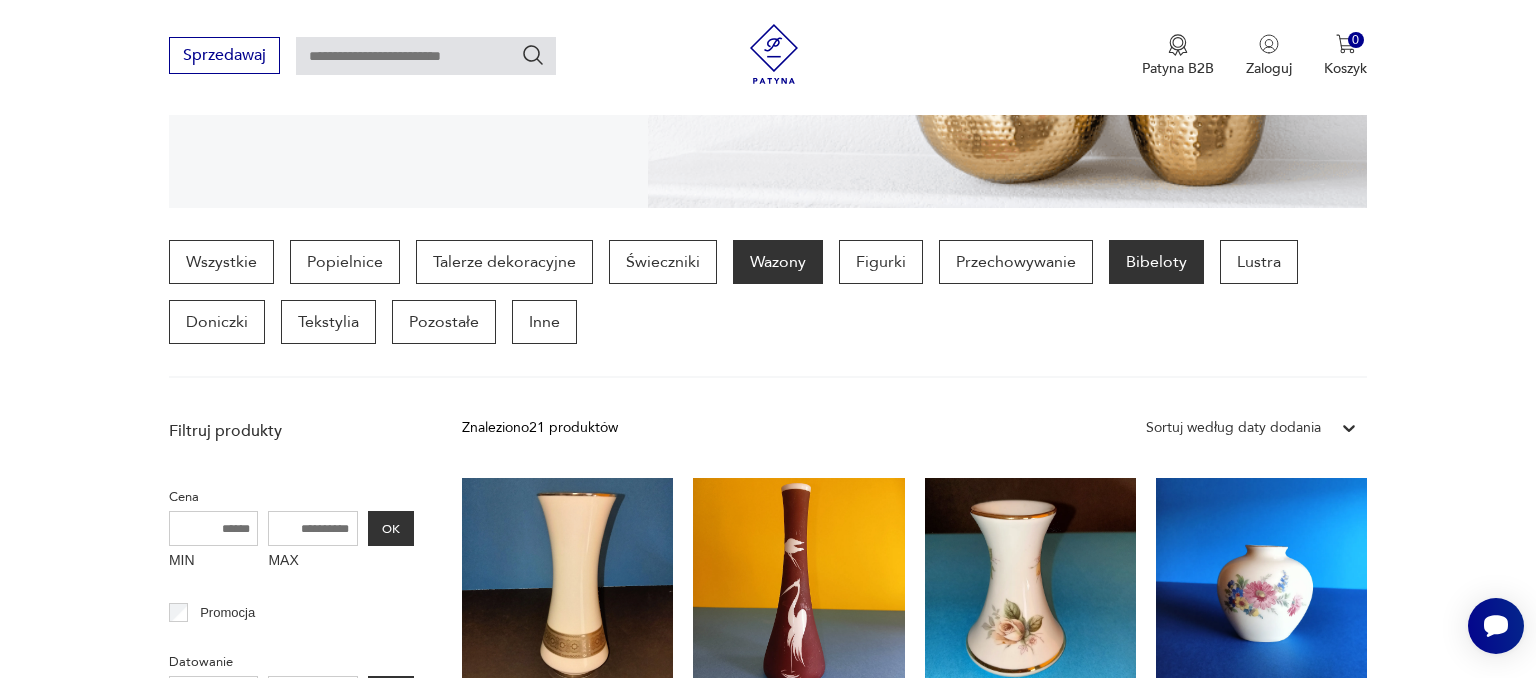 click on "Bibeloty" at bounding box center [1156, 262] 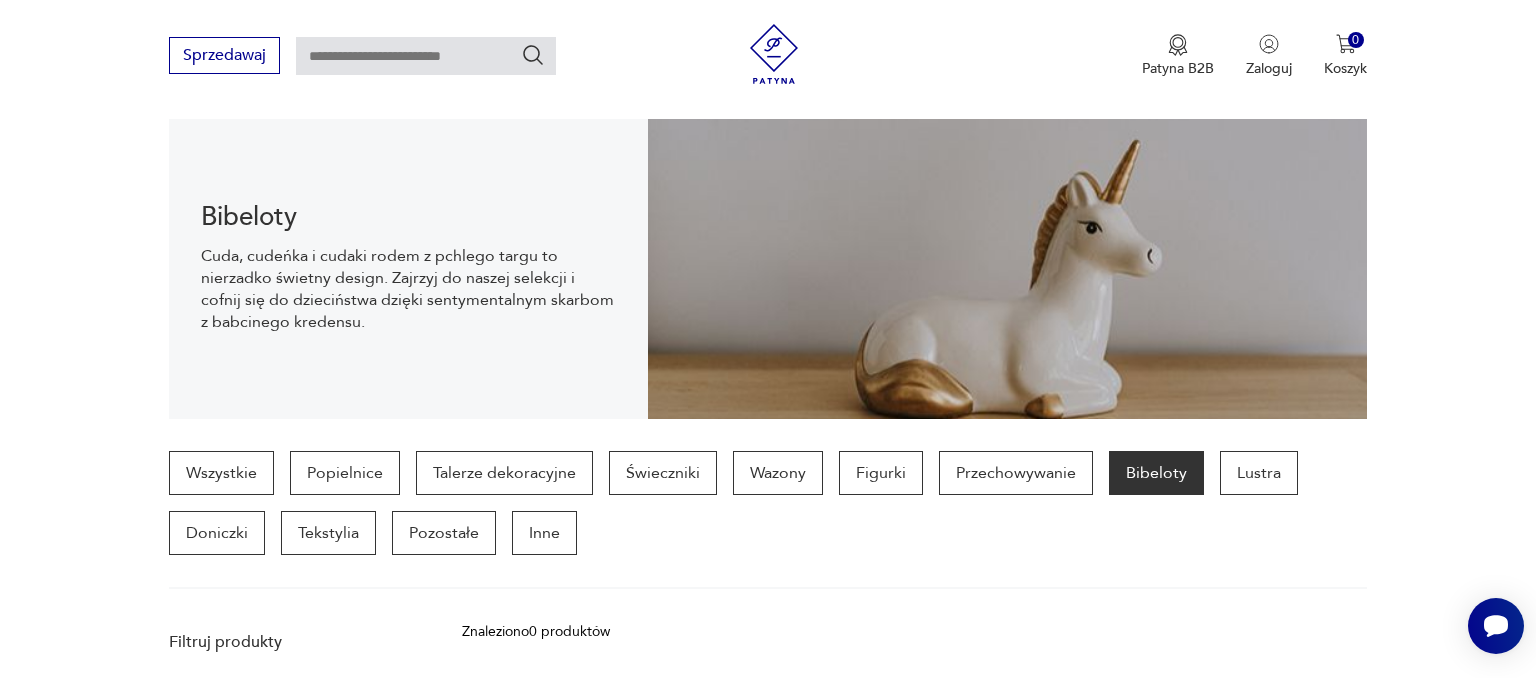 scroll, scrollTop: 316, scrollLeft: 0, axis: vertical 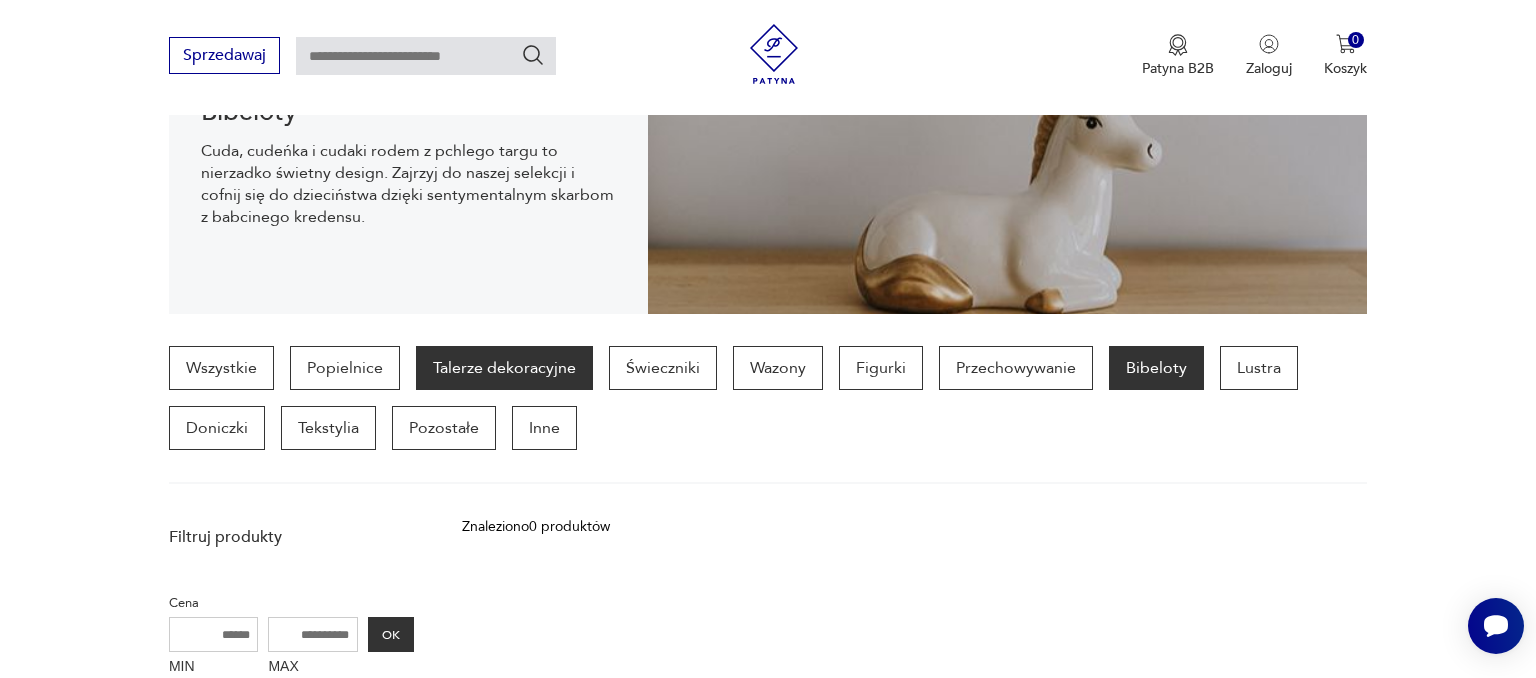 click on "Talerze dekoracyjne" at bounding box center (504, 368) 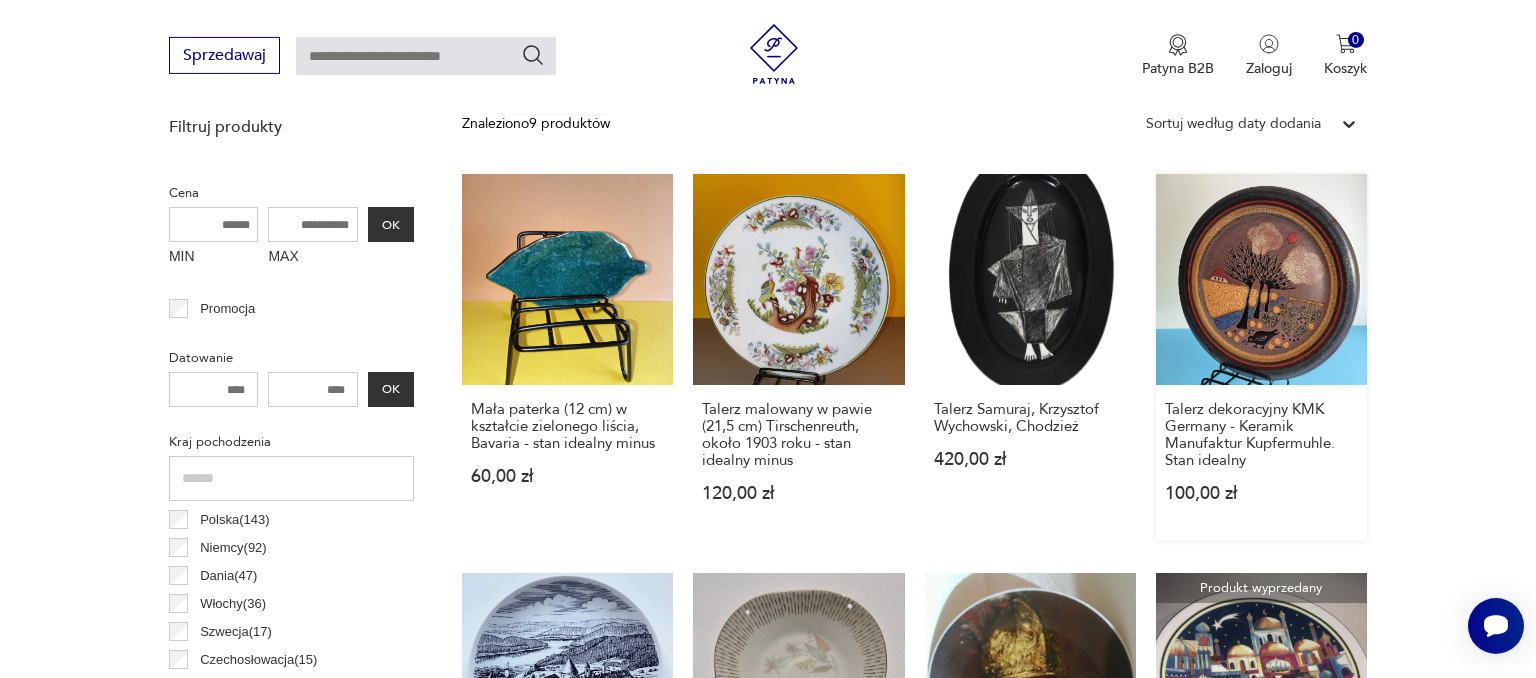 scroll, scrollTop: 635, scrollLeft: 0, axis: vertical 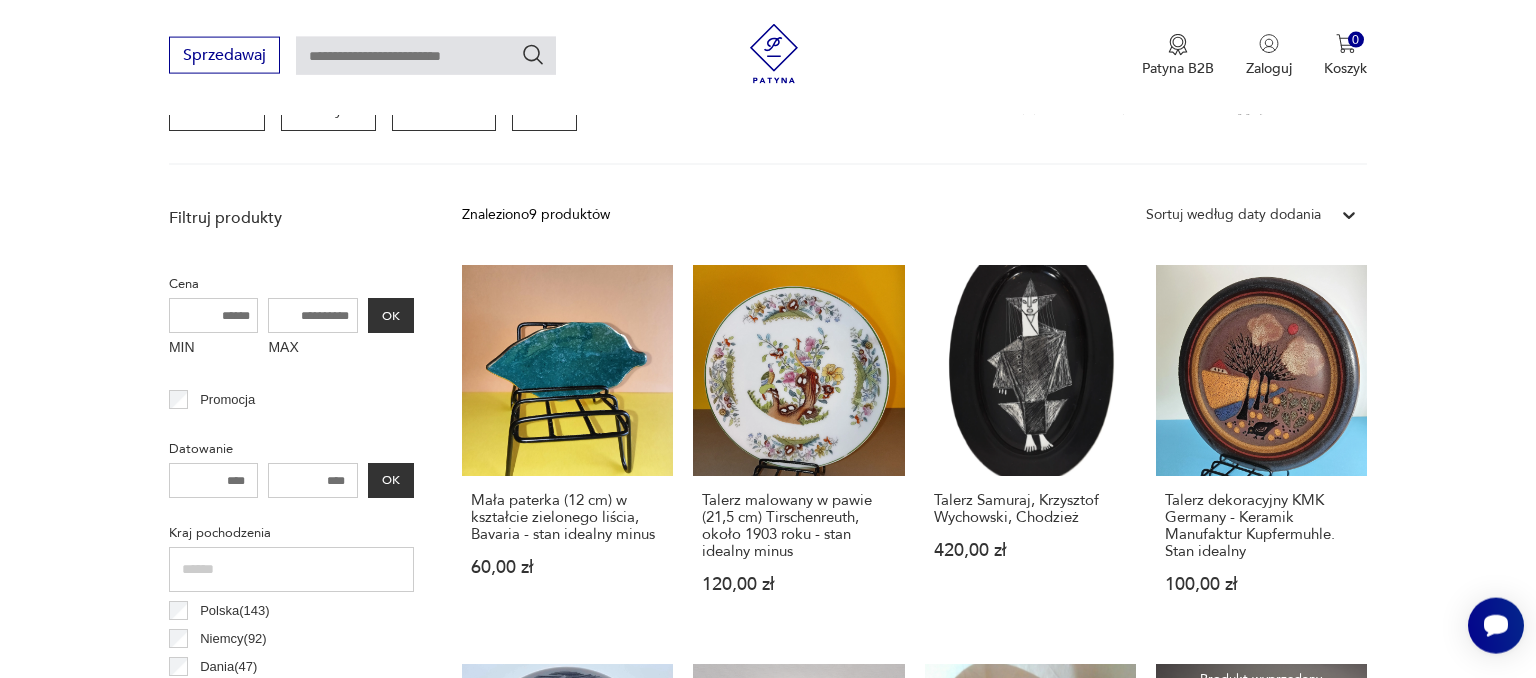 click 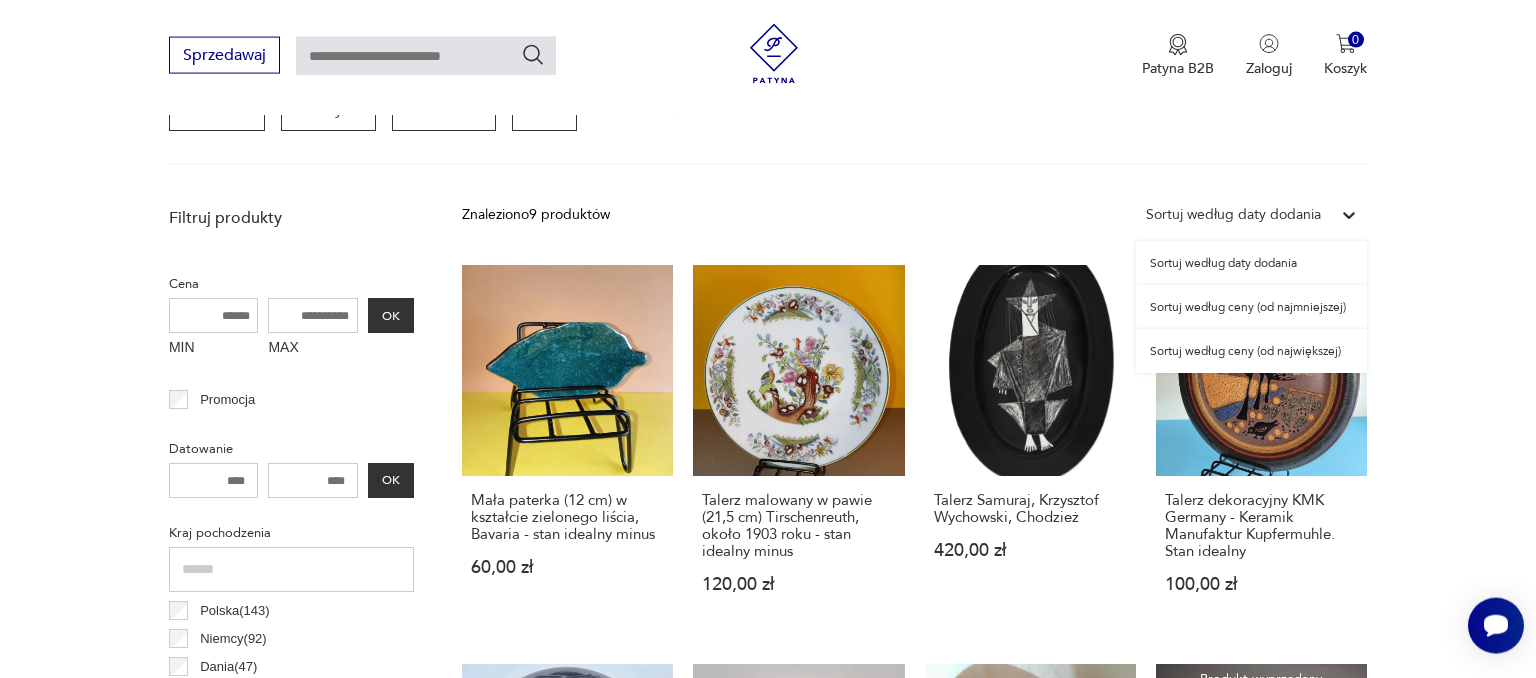 click on "Filtruj produkty Cena MIN MAX OK Promocja Datowanie OK Kraj pochodzenia Polska ( 143 ) [COUNTRY] ( 92 ) Dania ( 47 ) Włochy ( 36 ) Szwecja ( 17 ) Czechosłowacja ( 15 ) Francja ( 12 ) Japonia ( 10 ) Producent Projektant Typ stojący wiszący Stan przedmiotu Klasyk Kolor Tag art deco Bauhaus Bavaria black friday Cepelia ceramika Chodzież Ćmielów Sygnatura Zdobienie break inne malatura nadruk szkliwienie złocenie Tworzywo biskwit drewno fajans glina inne kamień kamionka kryształ metal plastik porcelana porcelit steatyt szkło Wyczyść filtry Znaleziono 9 produktów Filtruj option Sortuj według daty dodania focused, 1 of 3. 3 results available. Use Up and Down to choose options, press Enter to select the currently focused option, press Escape to exit the menu, press Tab to select the option and exit the menu. Sortuj według daty dodania Sortuj według daty dodania Sortuj według ceny (od najmniejszej) Sortuj według ceny (od największej) Sortuj według daty dodania 60,00 zł 120,00 zł" at bounding box center (768, 1294) 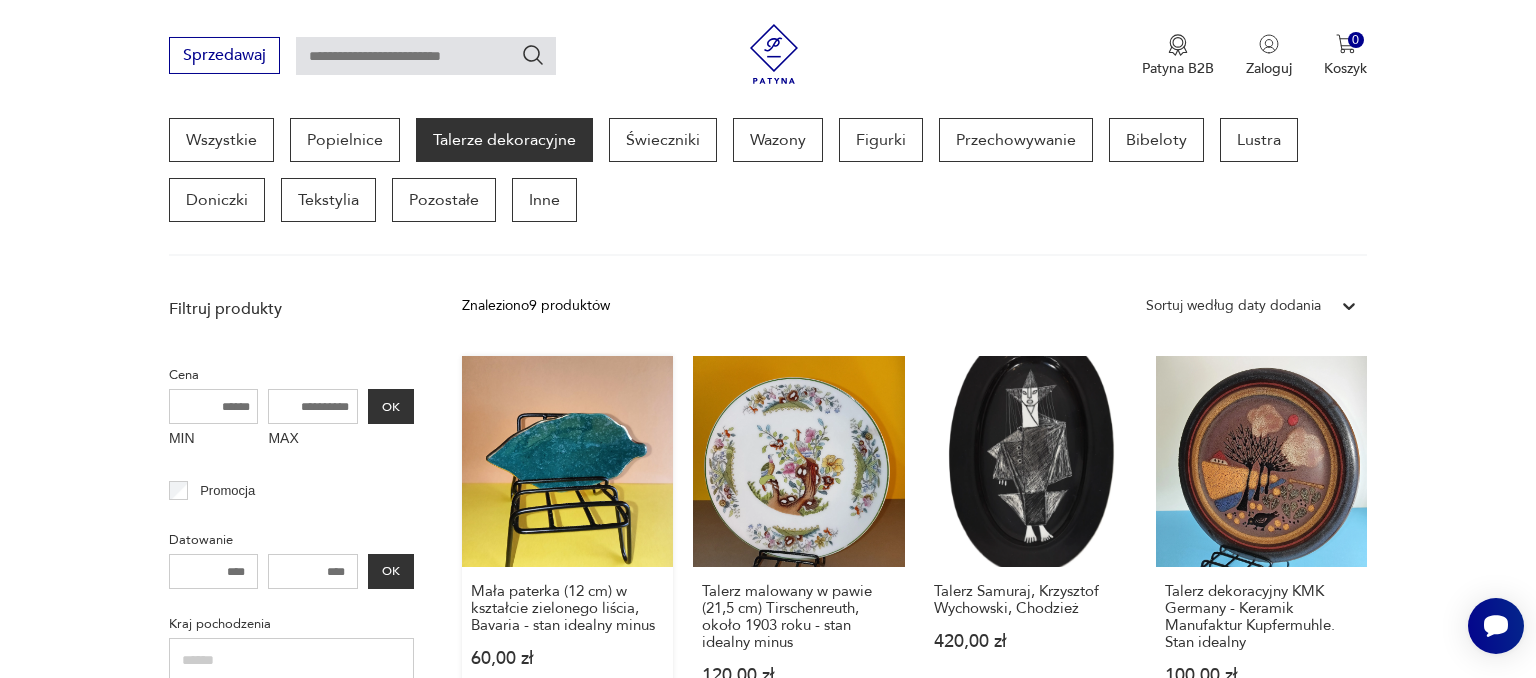 scroll, scrollTop: 424, scrollLeft: 0, axis: vertical 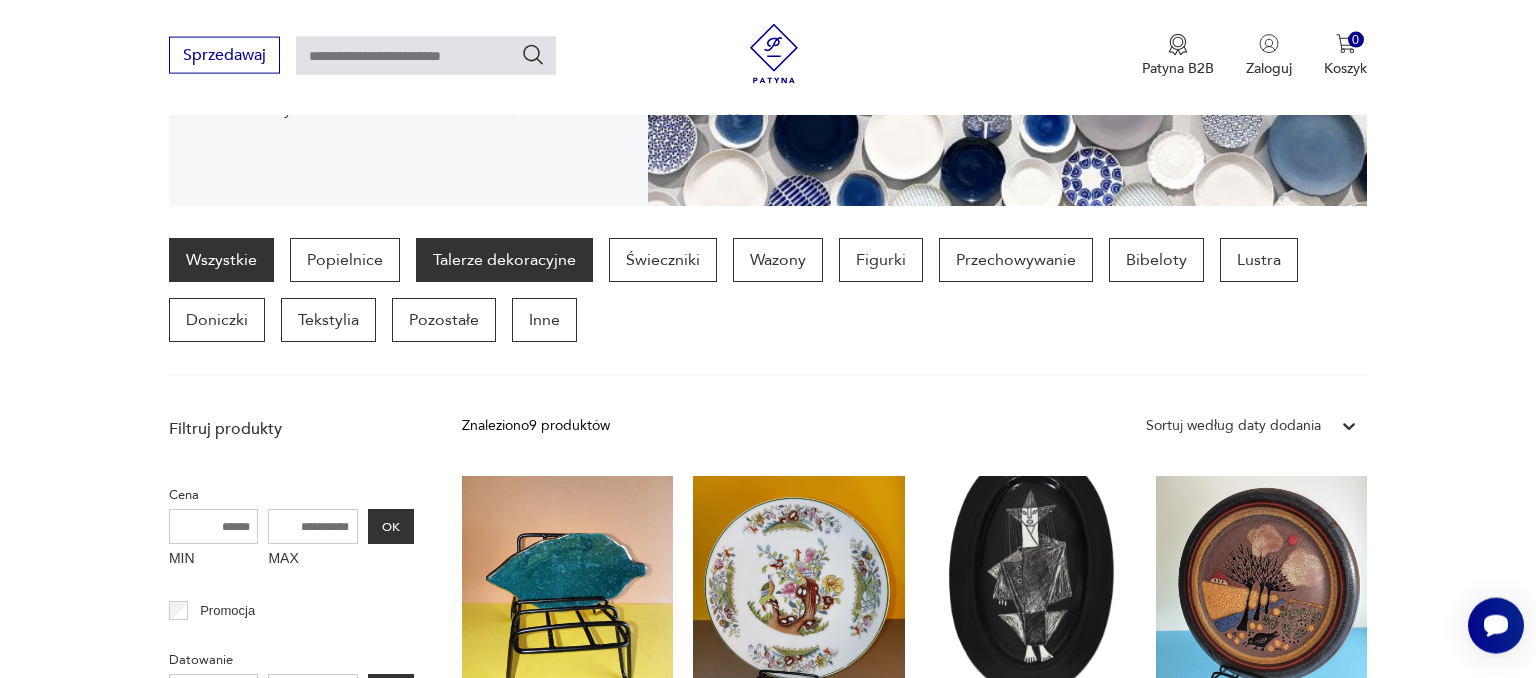click on "Wszystkie" at bounding box center (221, 260) 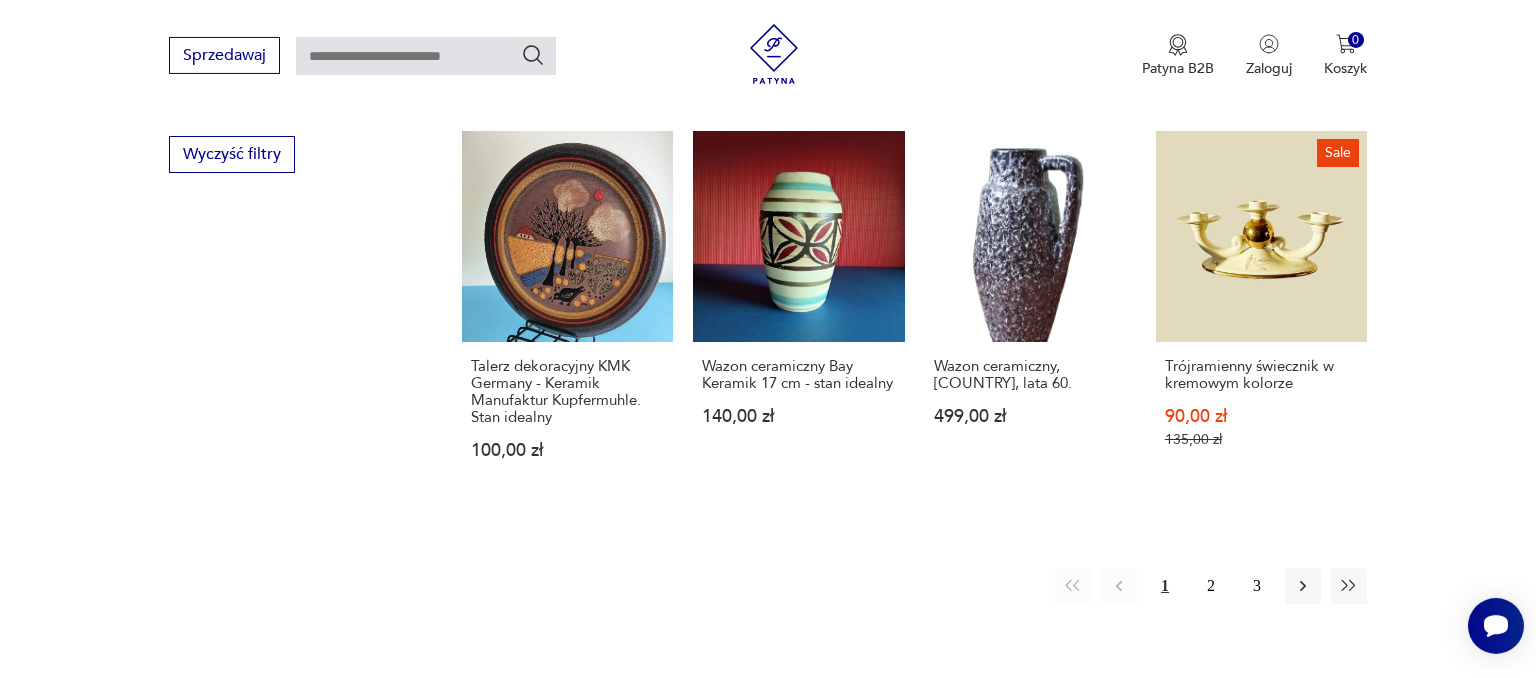 scroll, scrollTop: 2099, scrollLeft: 0, axis: vertical 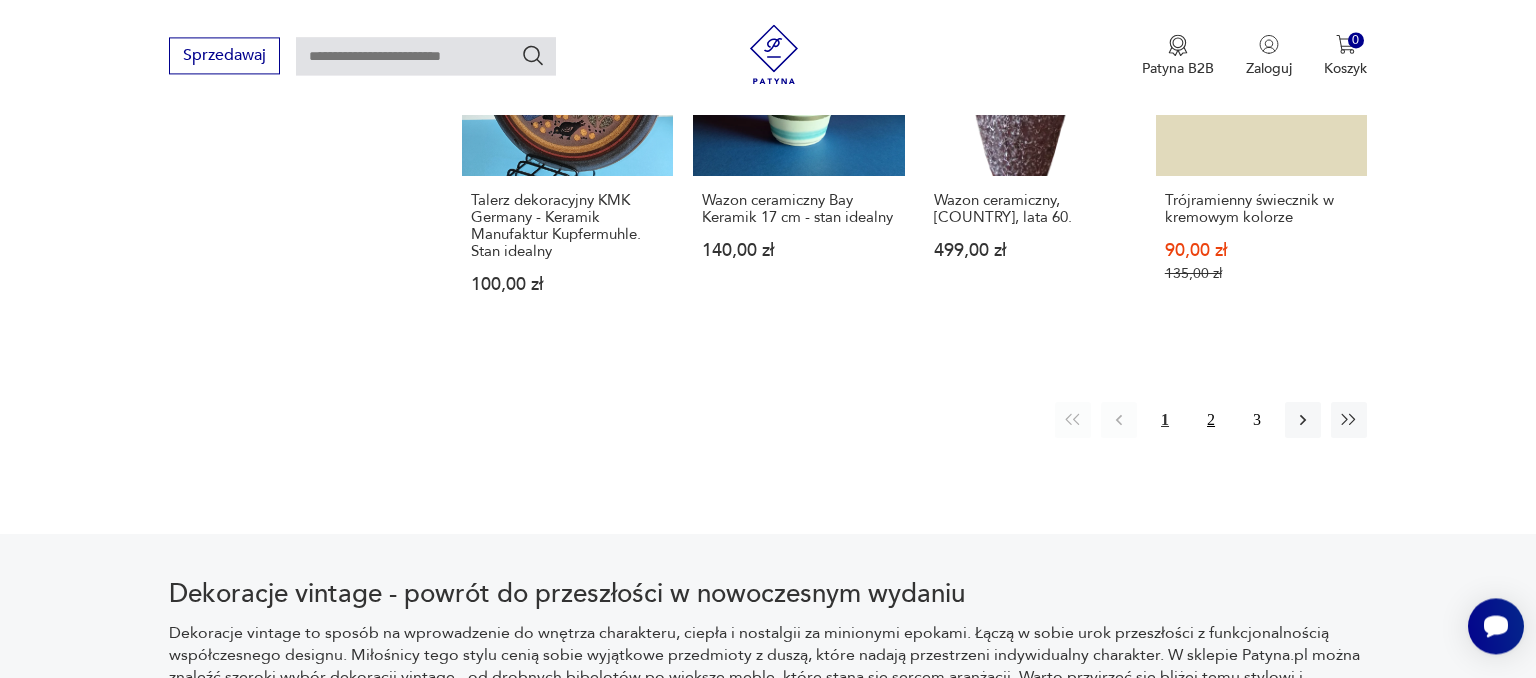 click on "2" at bounding box center (1211, 420) 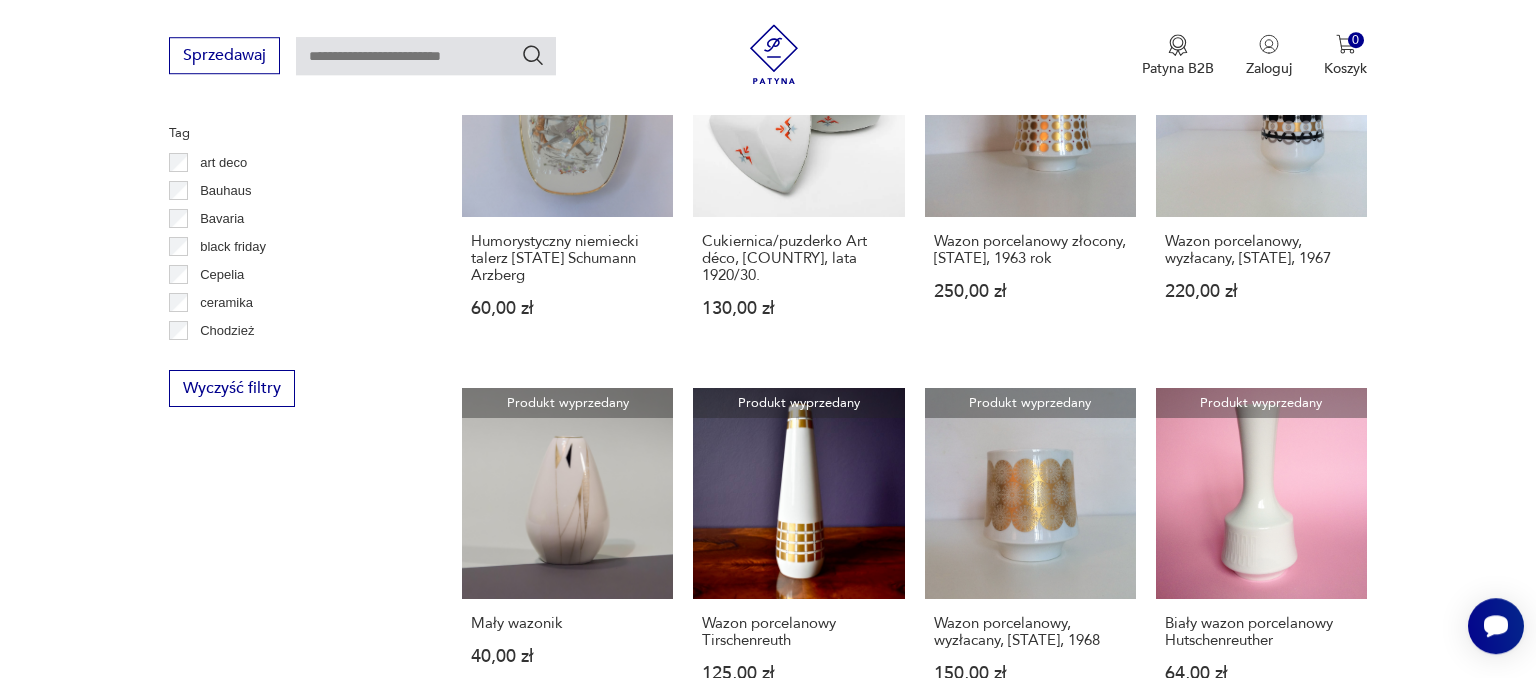 scroll, scrollTop: 2114, scrollLeft: 0, axis: vertical 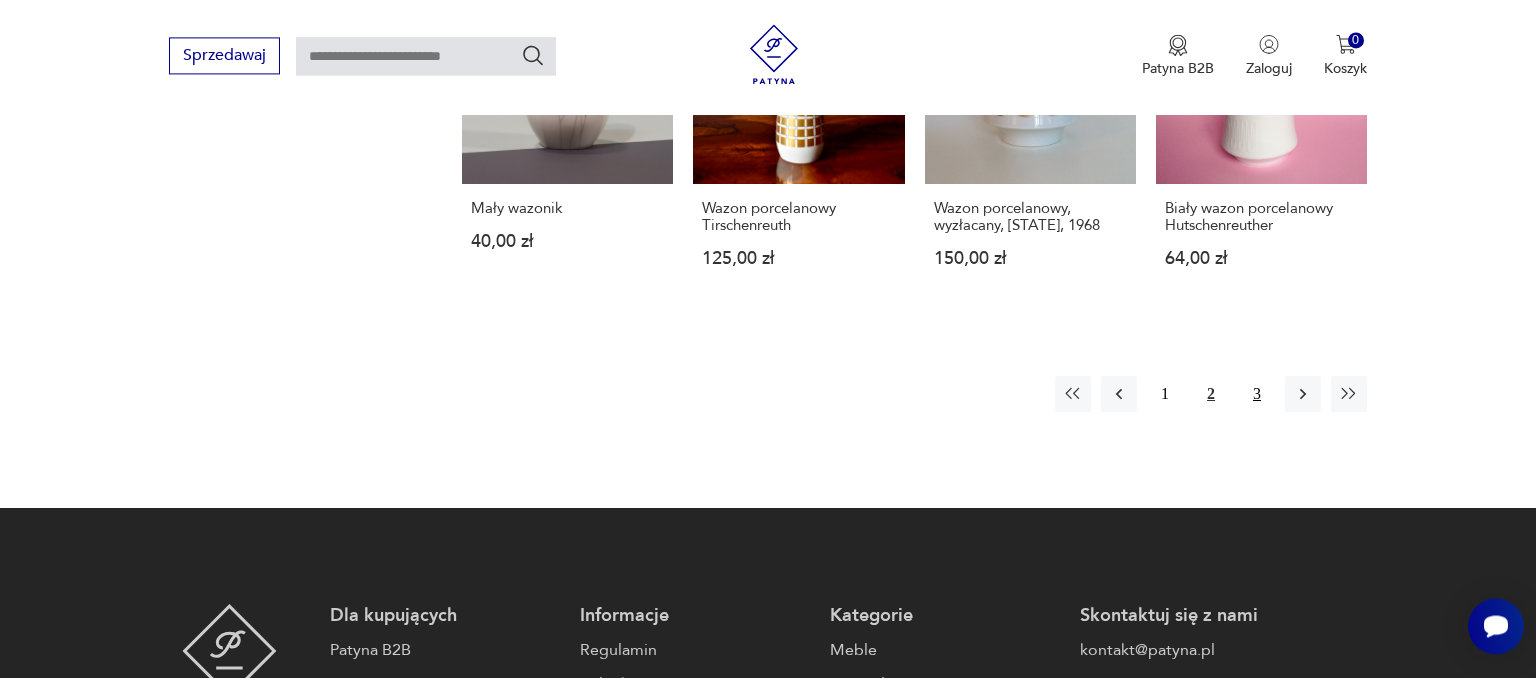 click on "3" at bounding box center (1257, 394) 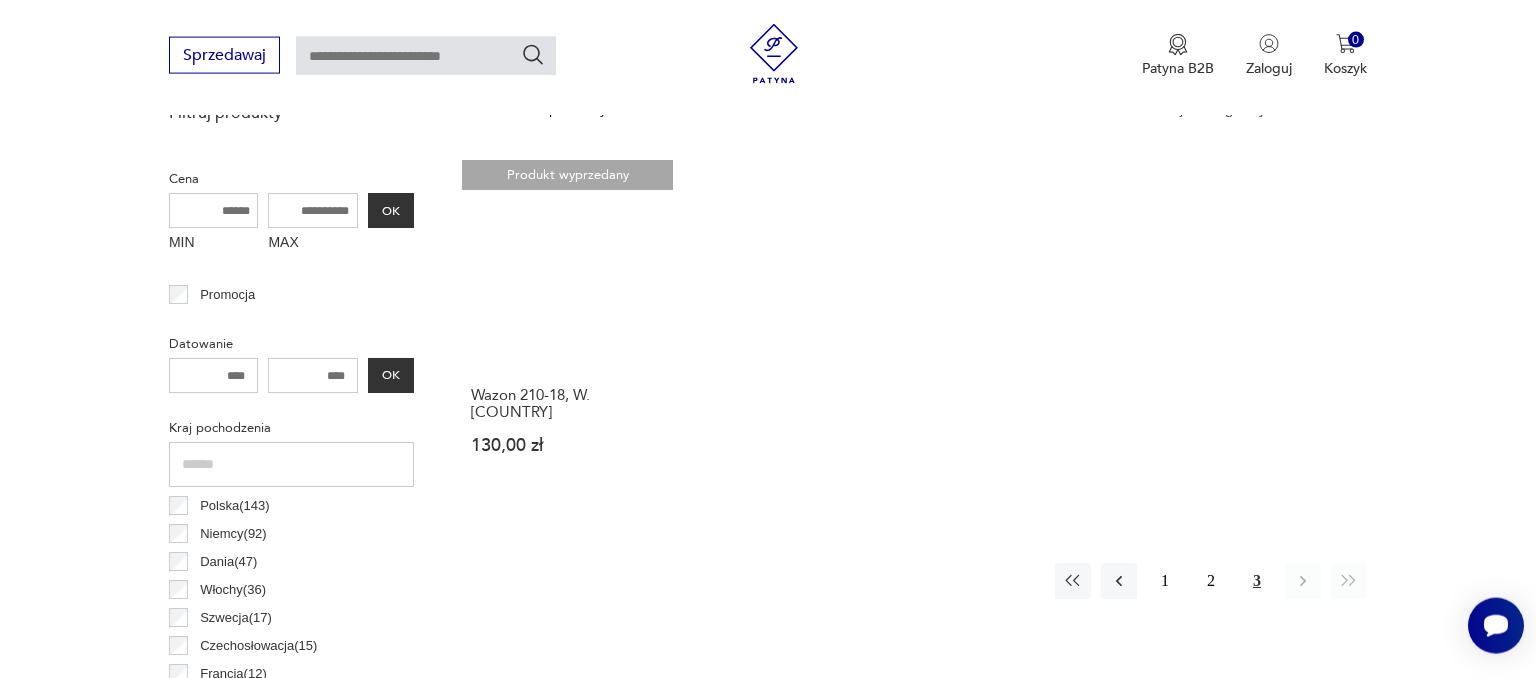 scroll, scrollTop: 318, scrollLeft: 0, axis: vertical 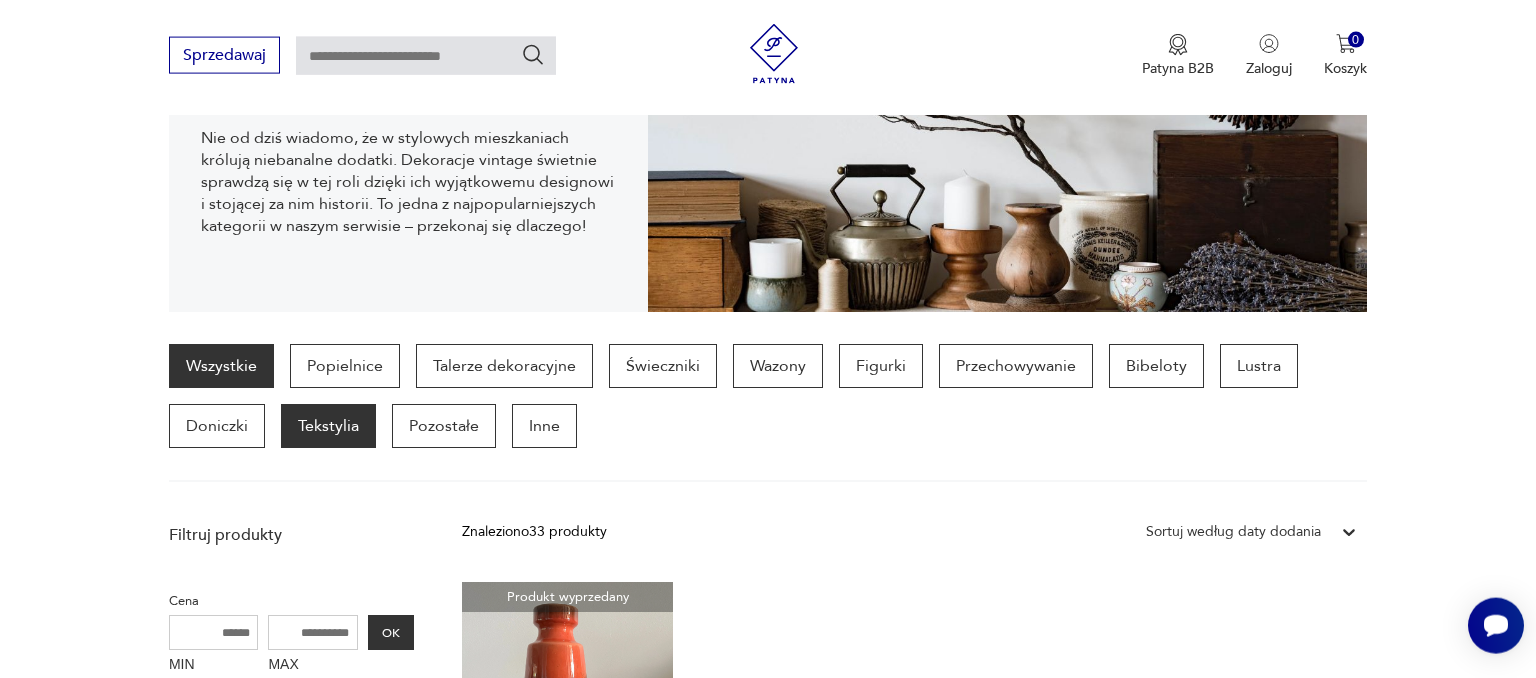 click on "Tekstylia" at bounding box center (328, 426) 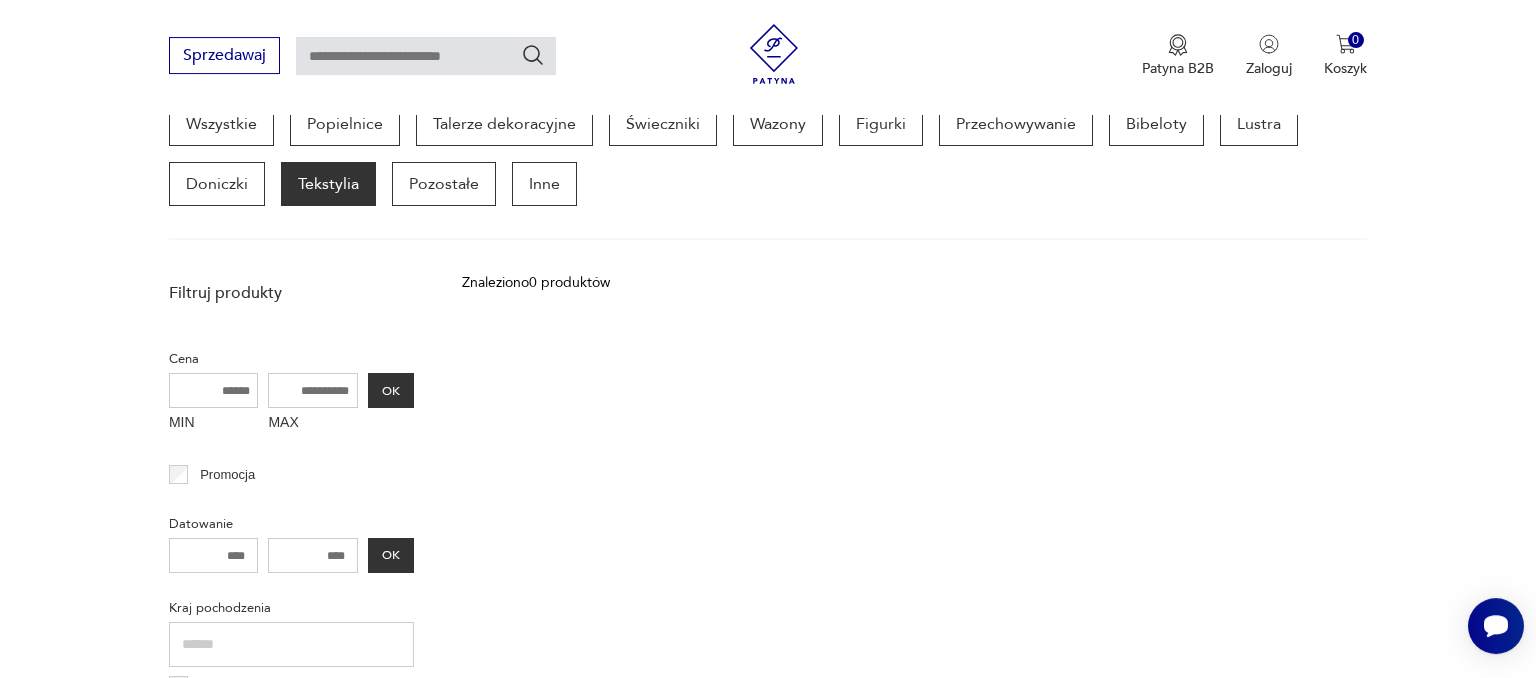 scroll, scrollTop: 318, scrollLeft: 0, axis: vertical 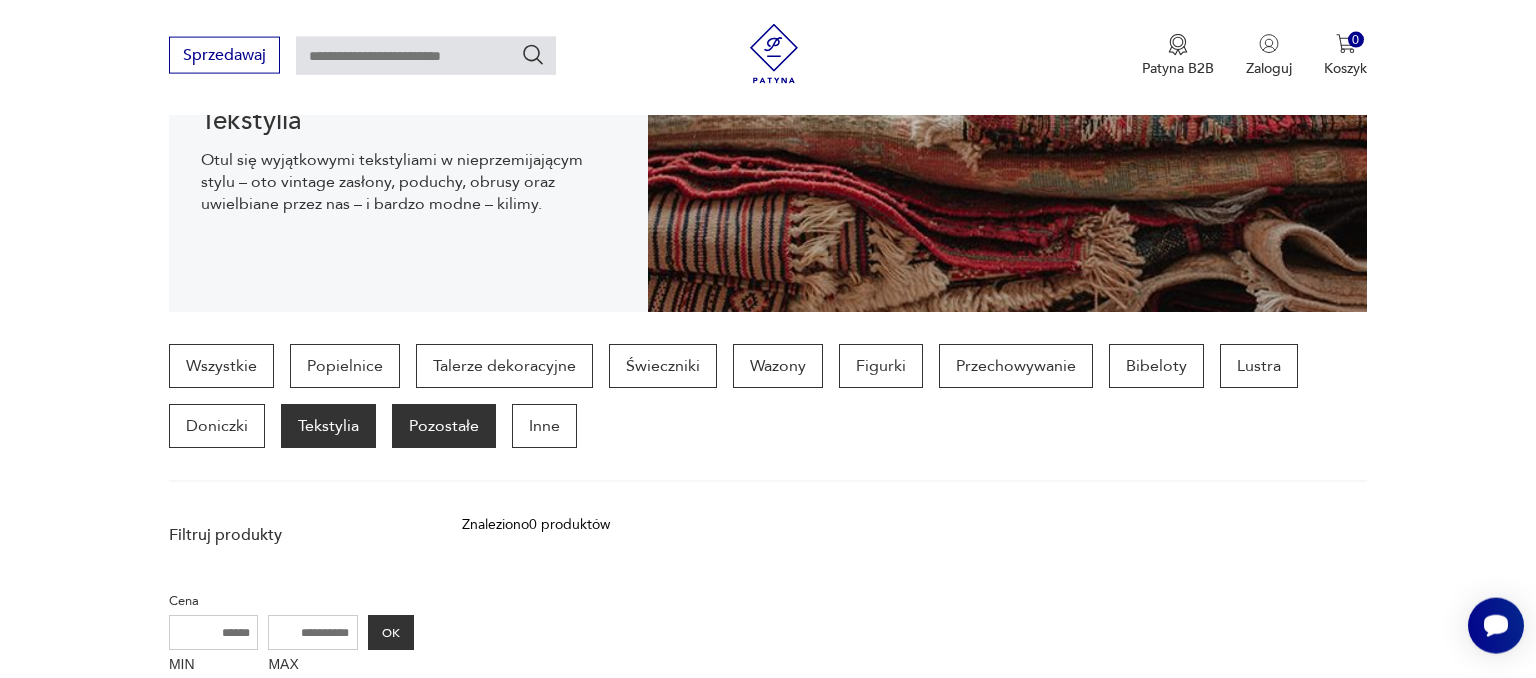 click on "Pozostałe" at bounding box center (444, 426) 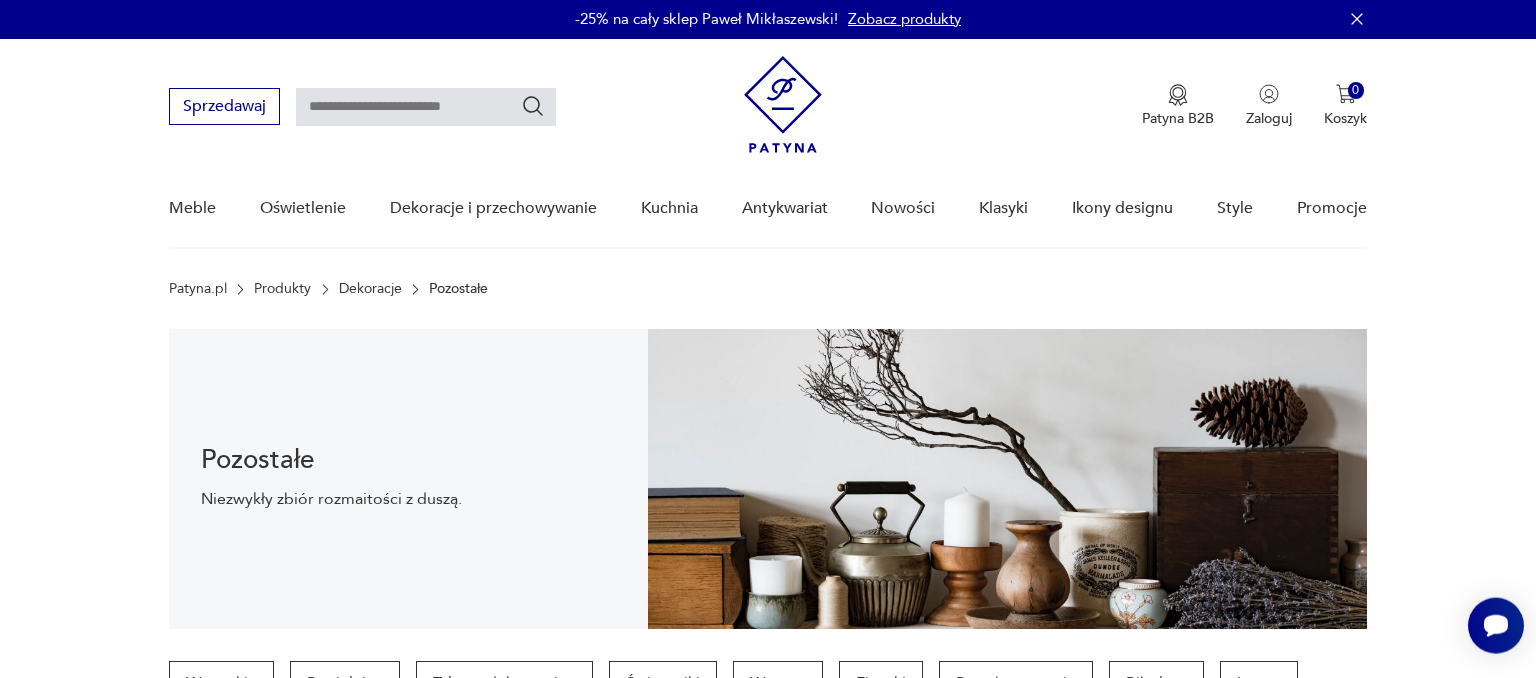 scroll, scrollTop: 0, scrollLeft: 0, axis: both 